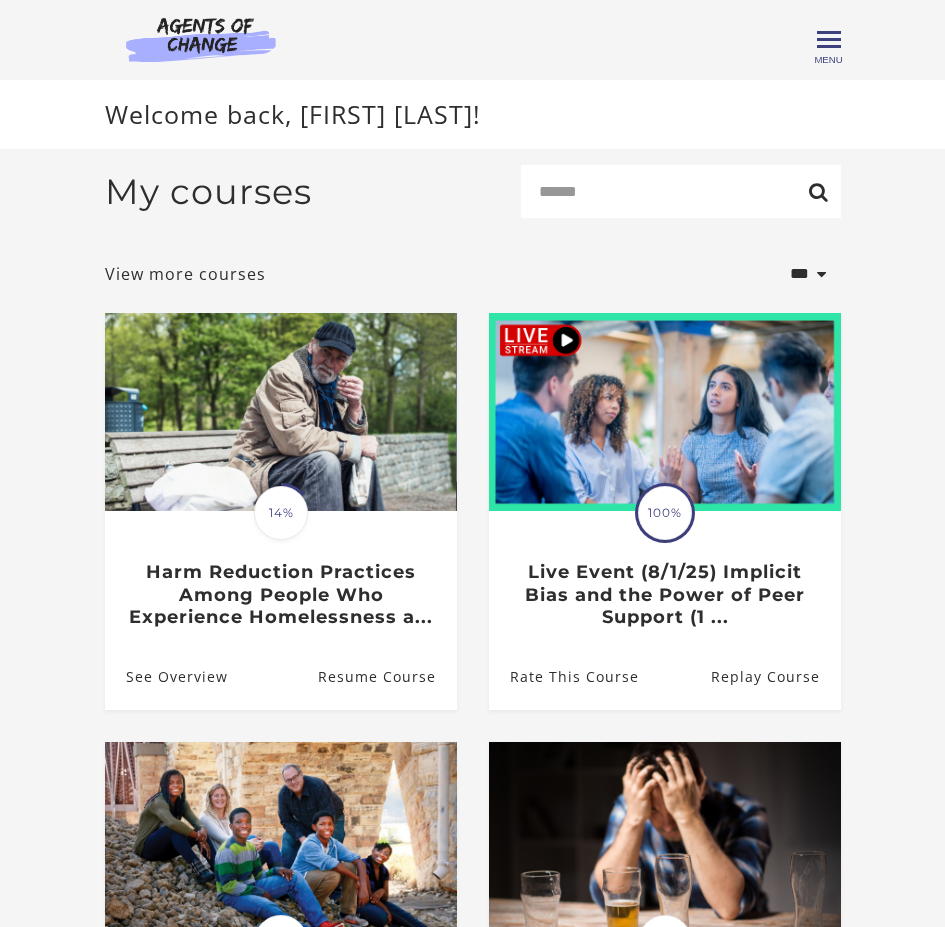 scroll, scrollTop: 0, scrollLeft: 0, axis: both 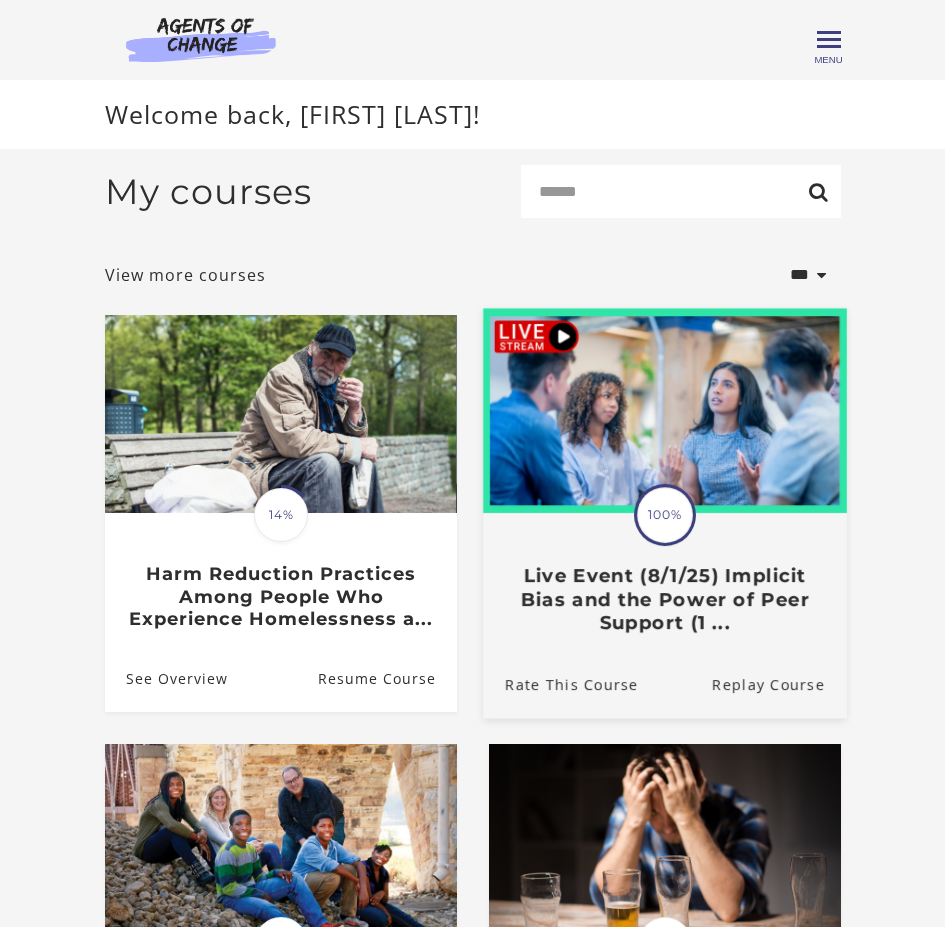 click at bounding box center [665, 411] 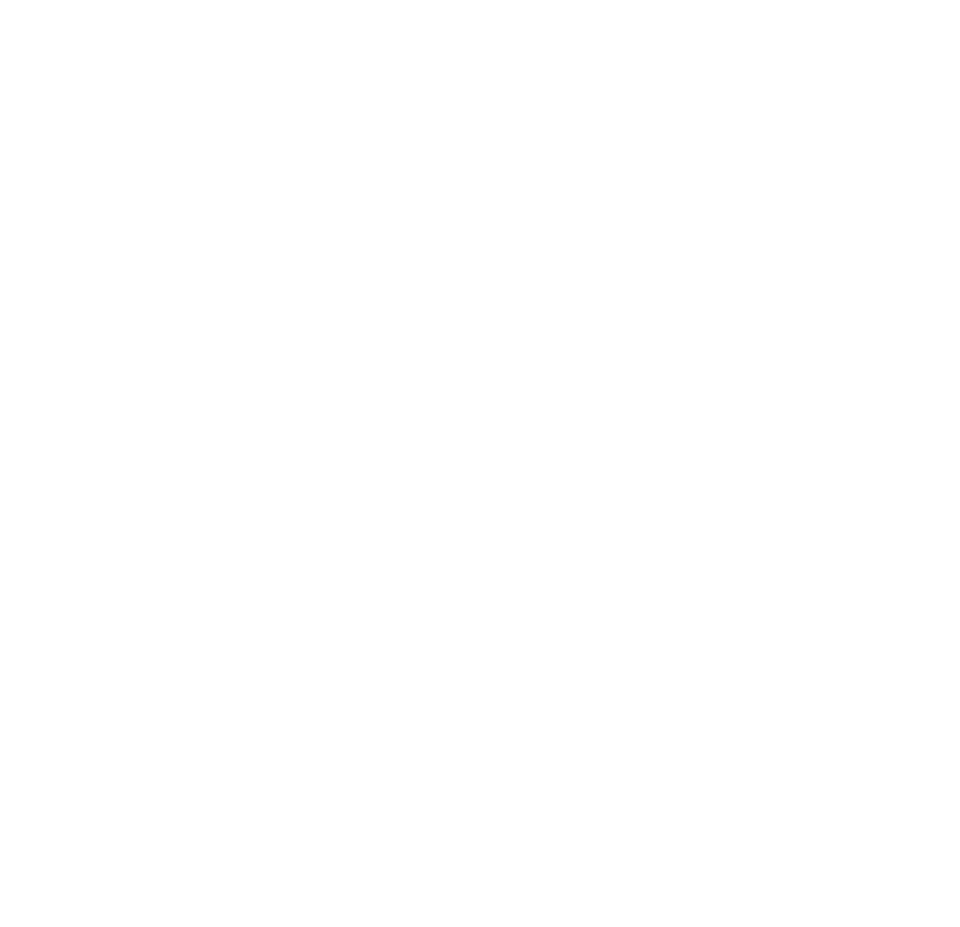 scroll, scrollTop: 0, scrollLeft: 0, axis: both 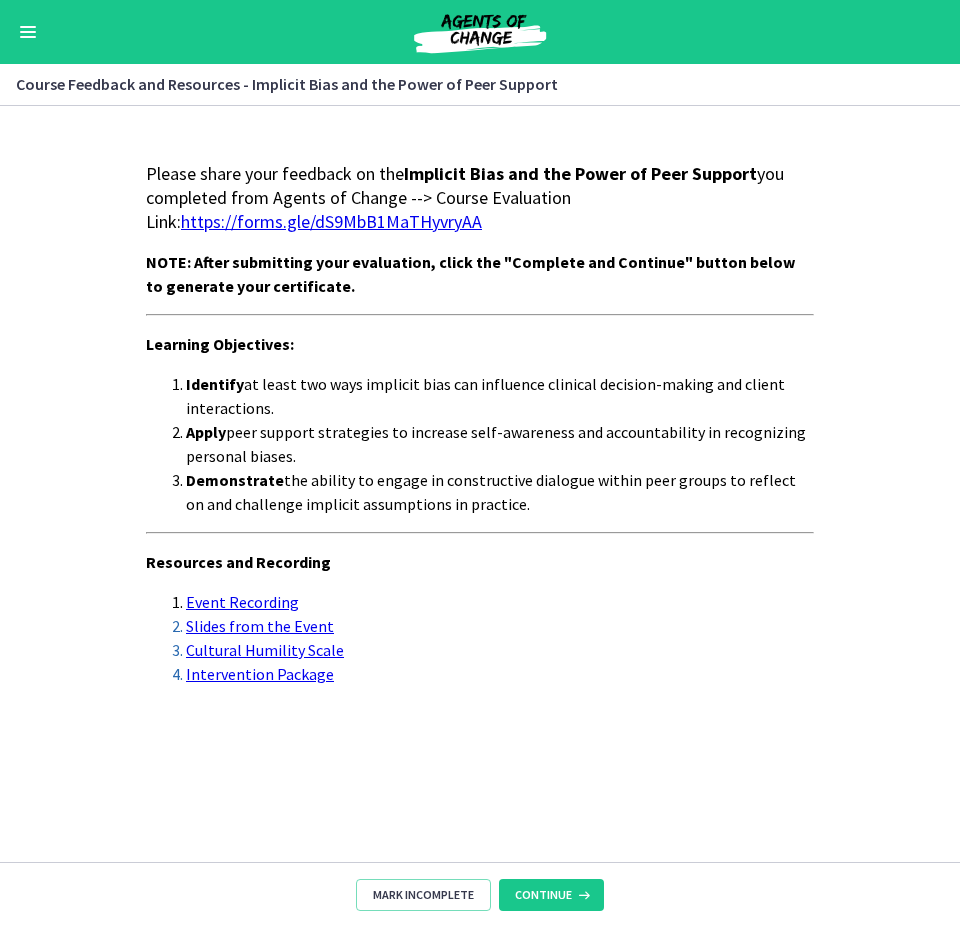 click at bounding box center (28, 32) 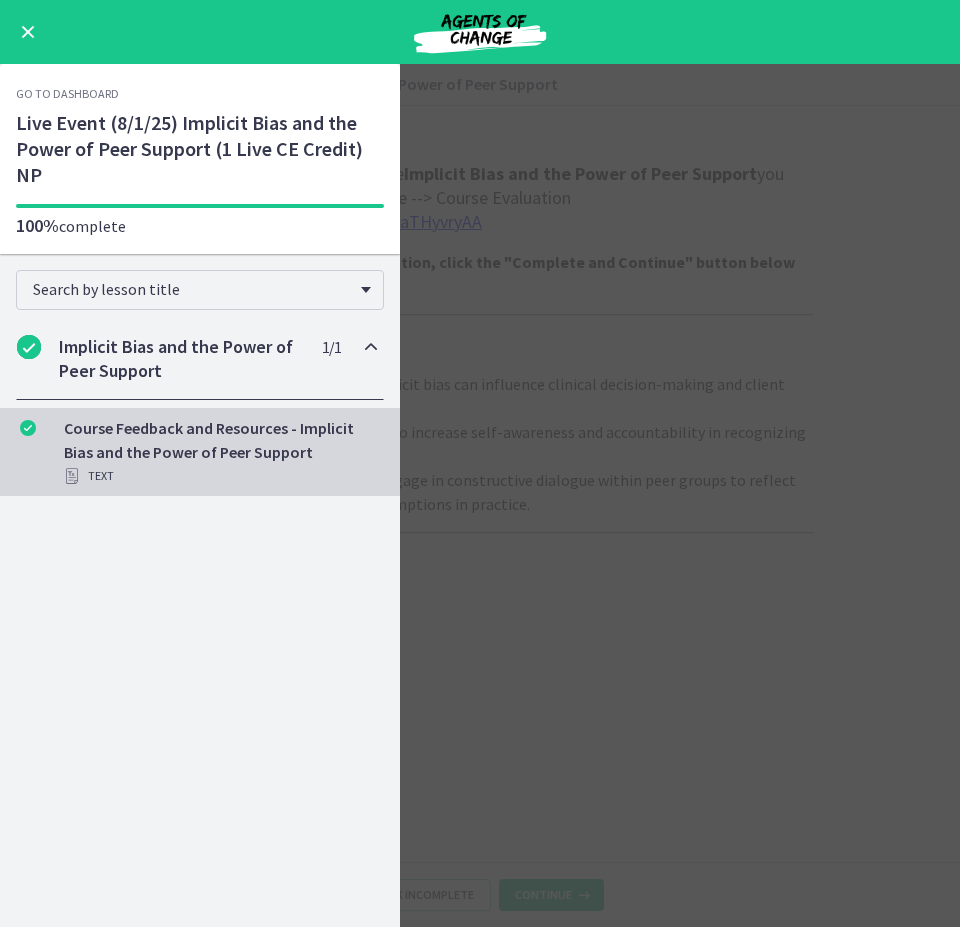 click at bounding box center [28, 32] 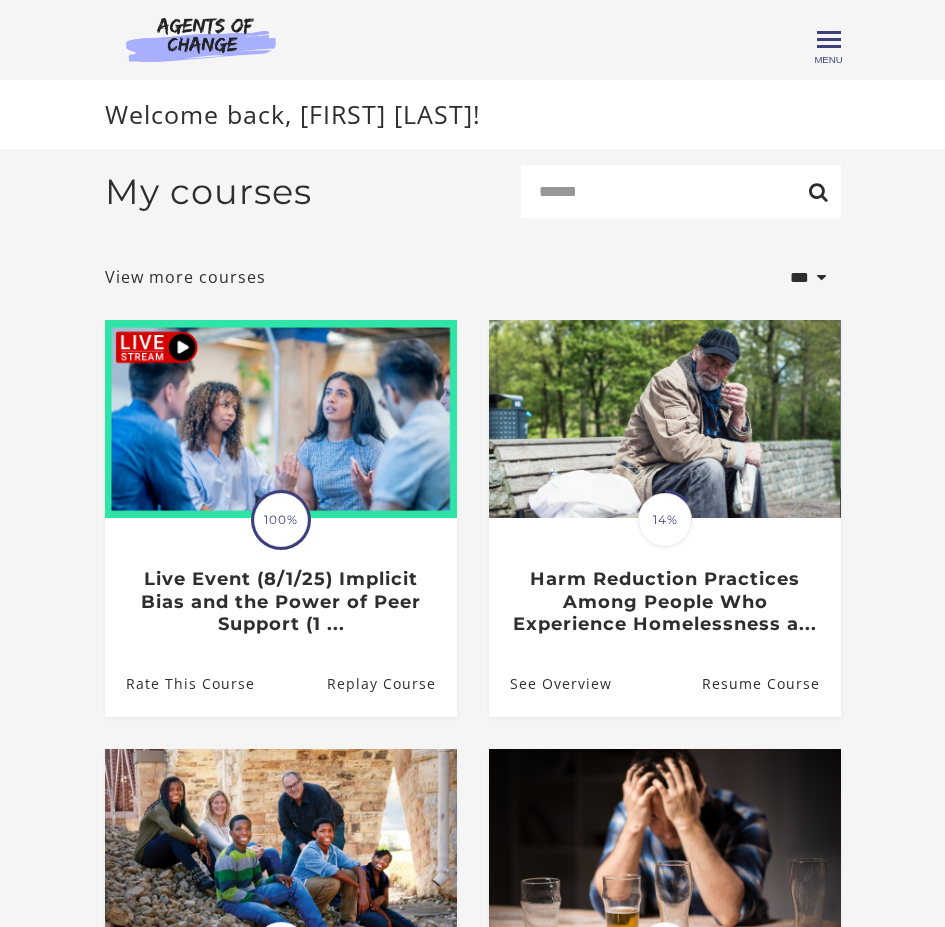 scroll, scrollTop: 0, scrollLeft: 0, axis: both 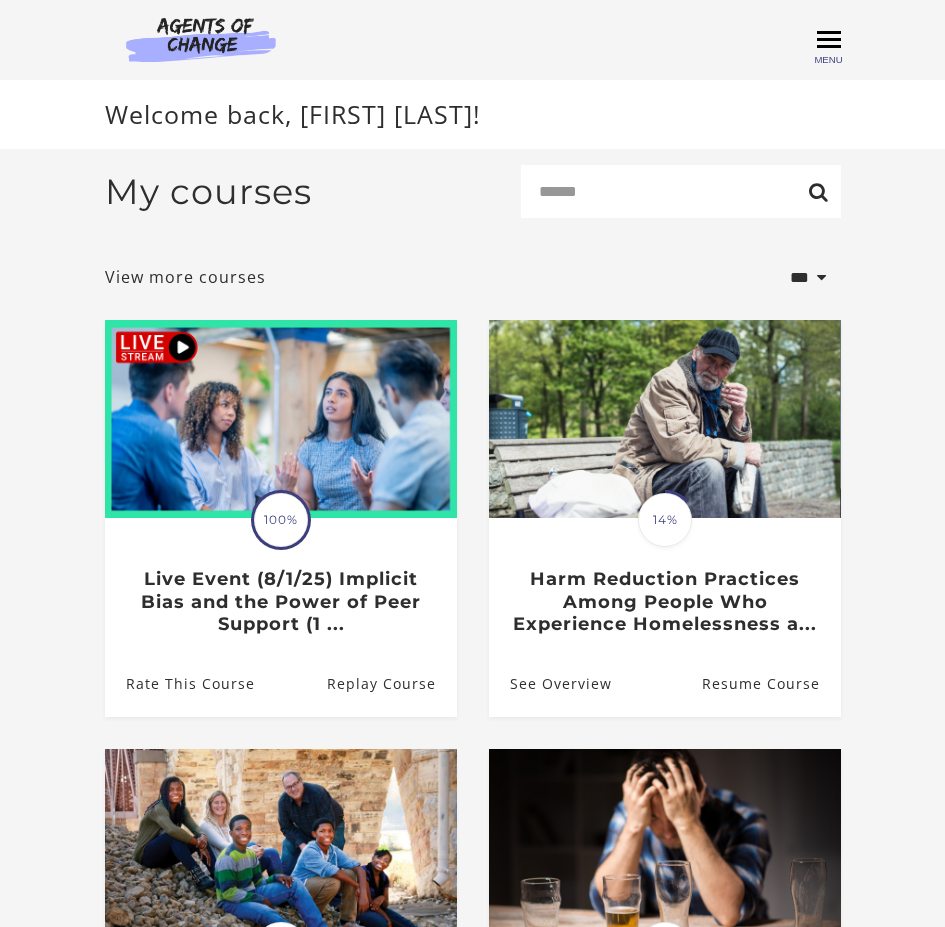 click on "Menu" at bounding box center [828, 59] 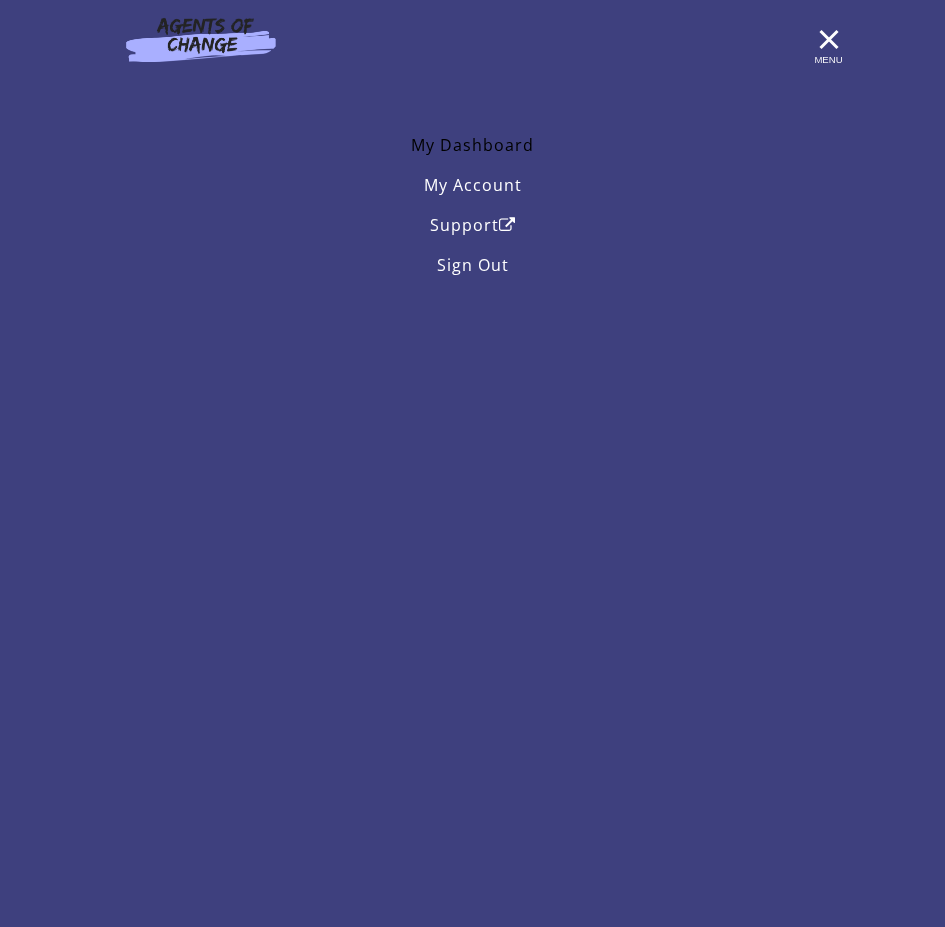 click on "My Dashboard" at bounding box center (473, 145) 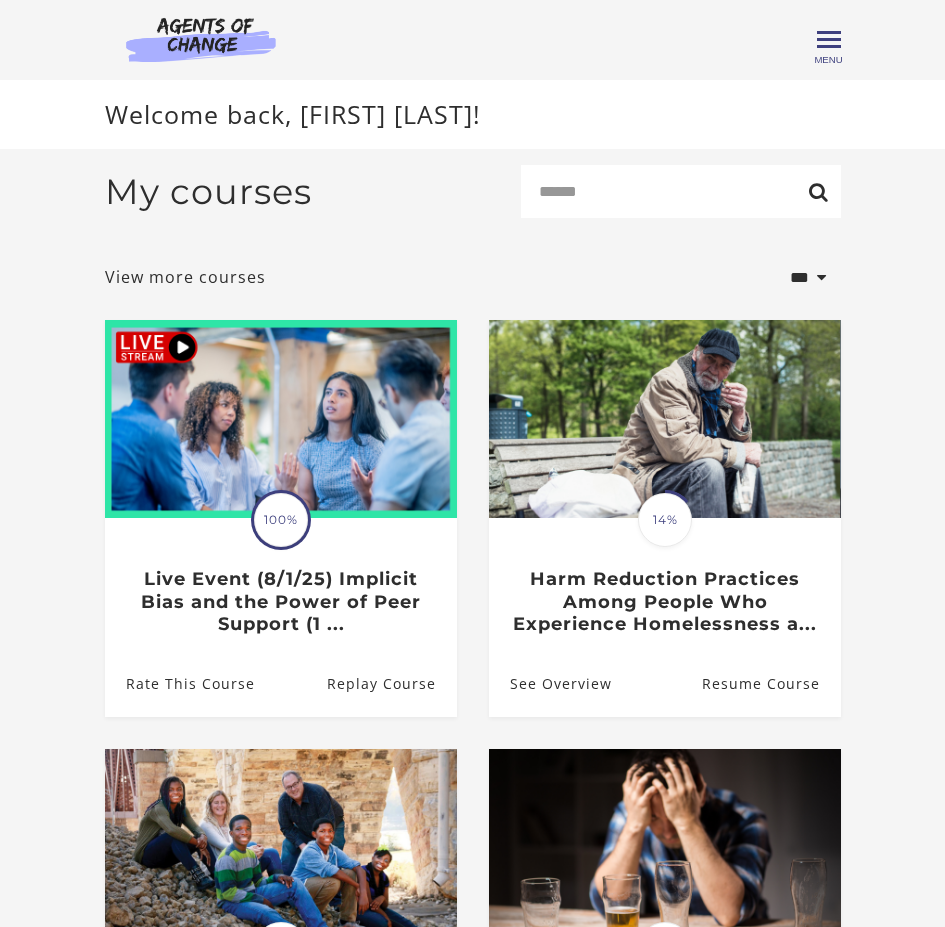 scroll, scrollTop: 0, scrollLeft: 0, axis: both 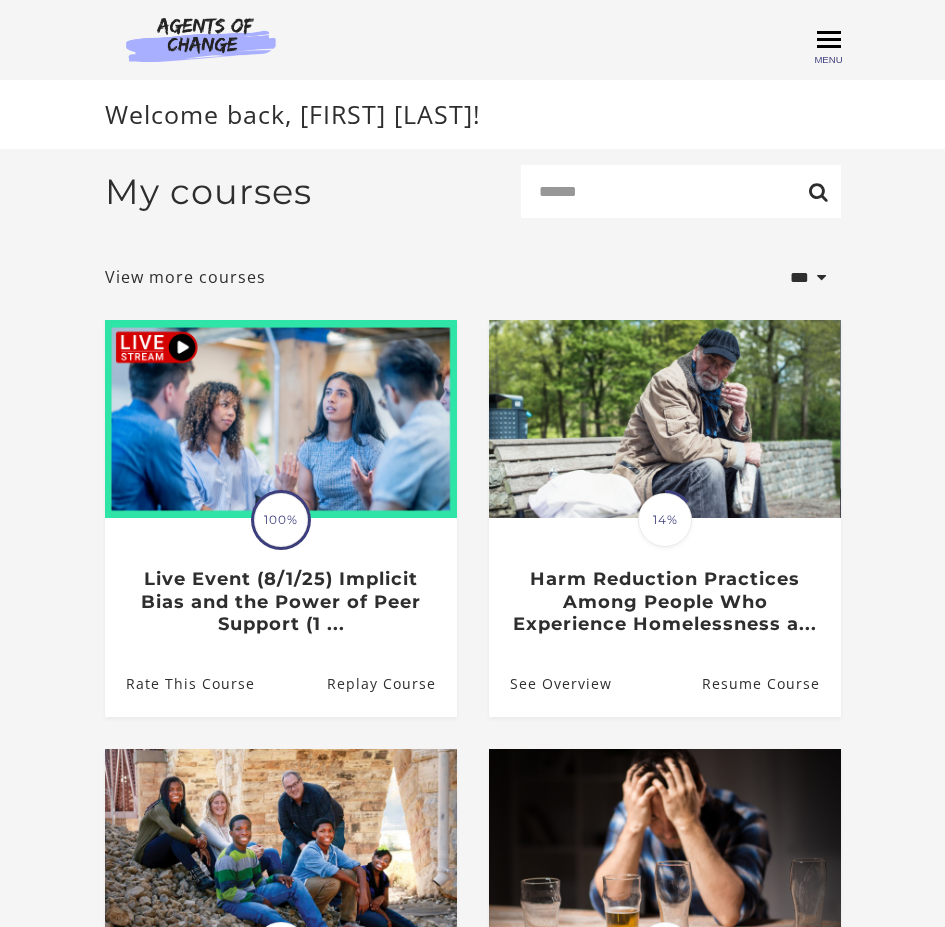 click on "Toggle menu" at bounding box center (829, 39) 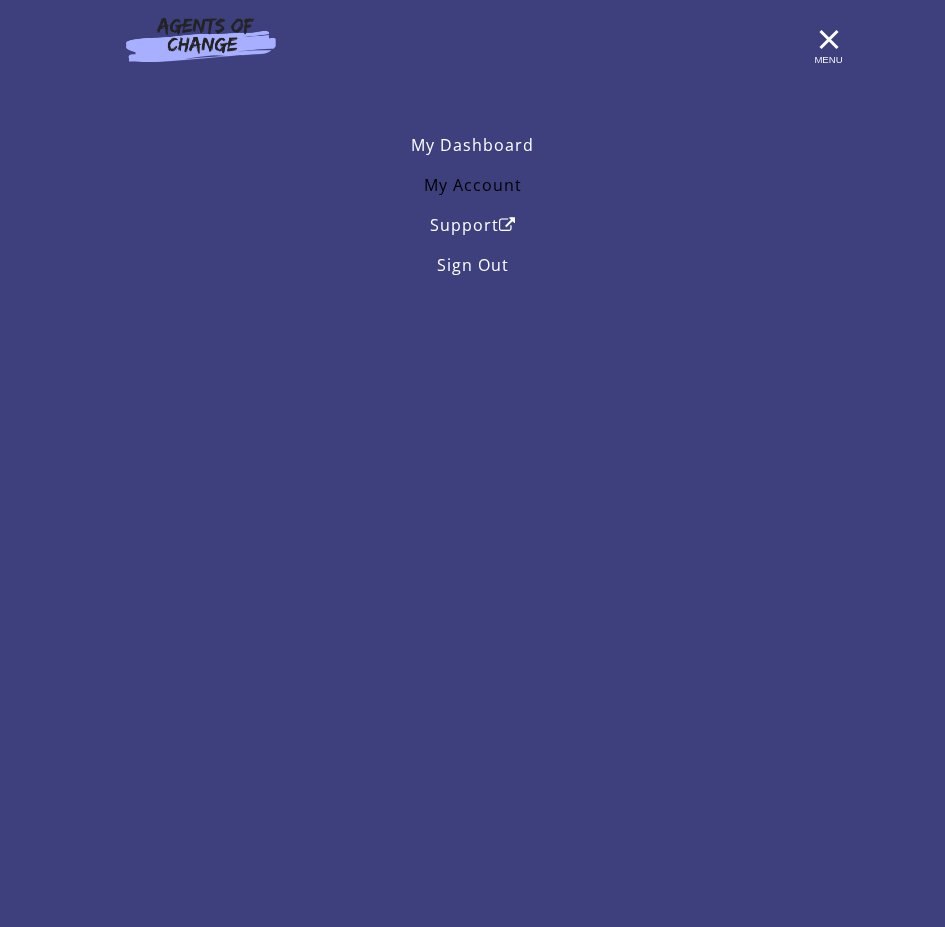 click on "My Account" at bounding box center (473, 185) 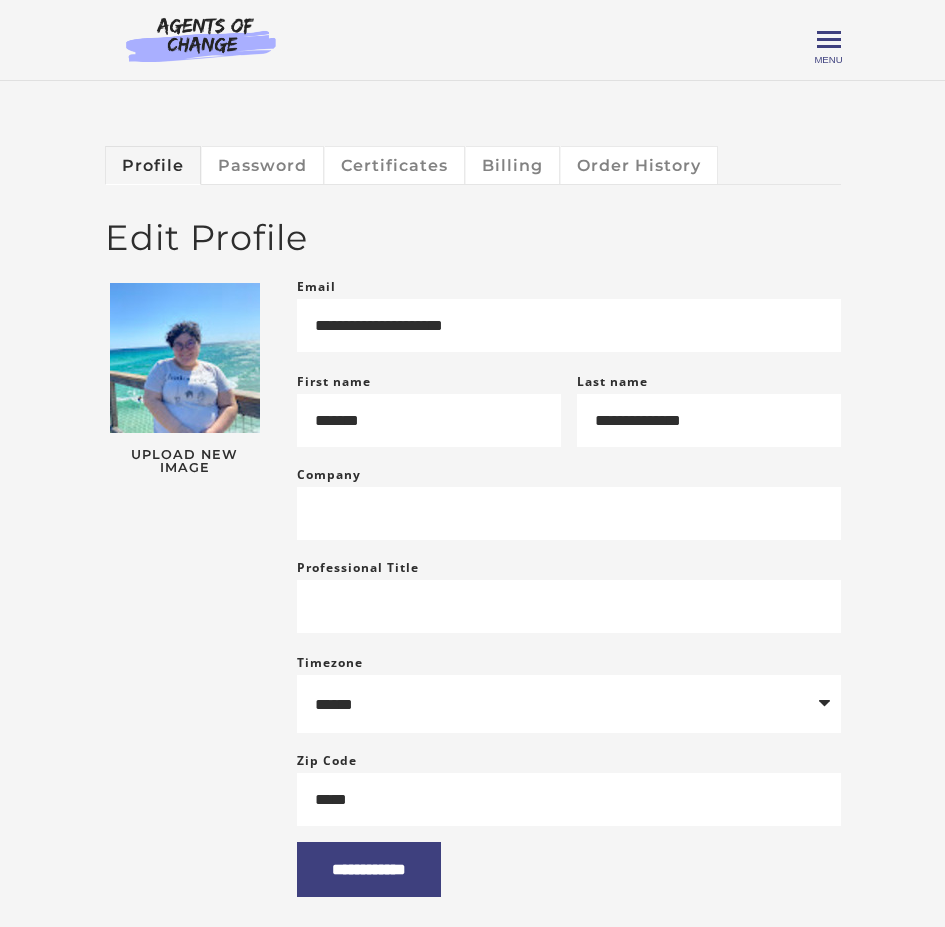 scroll, scrollTop: 0, scrollLeft: 0, axis: both 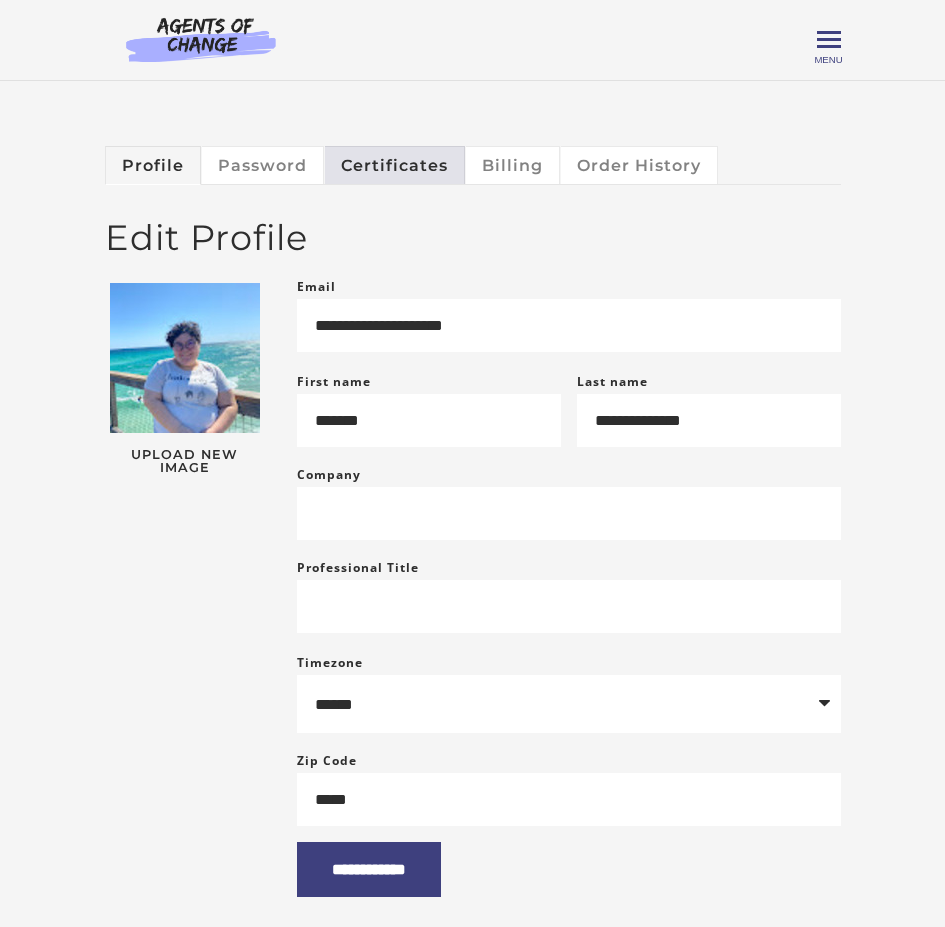 click on "Certificates" at bounding box center (395, 165) 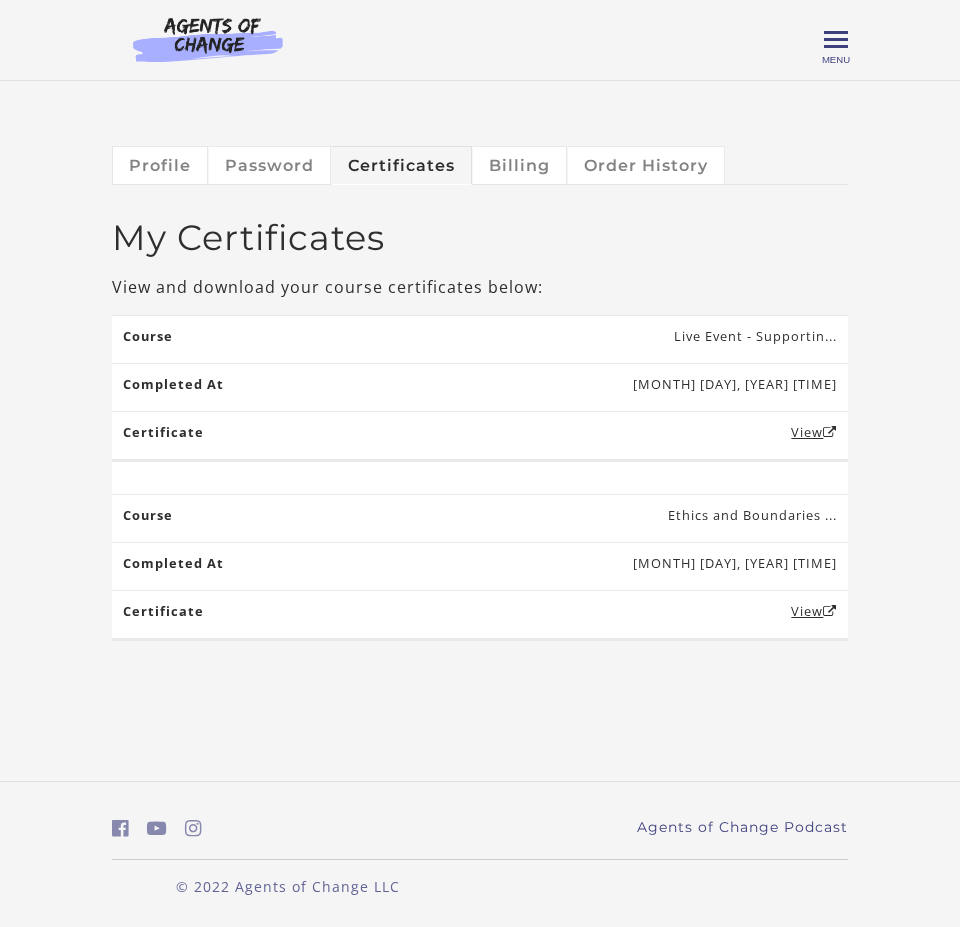 scroll, scrollTop: 0, scrollLeft: 0, axis: both 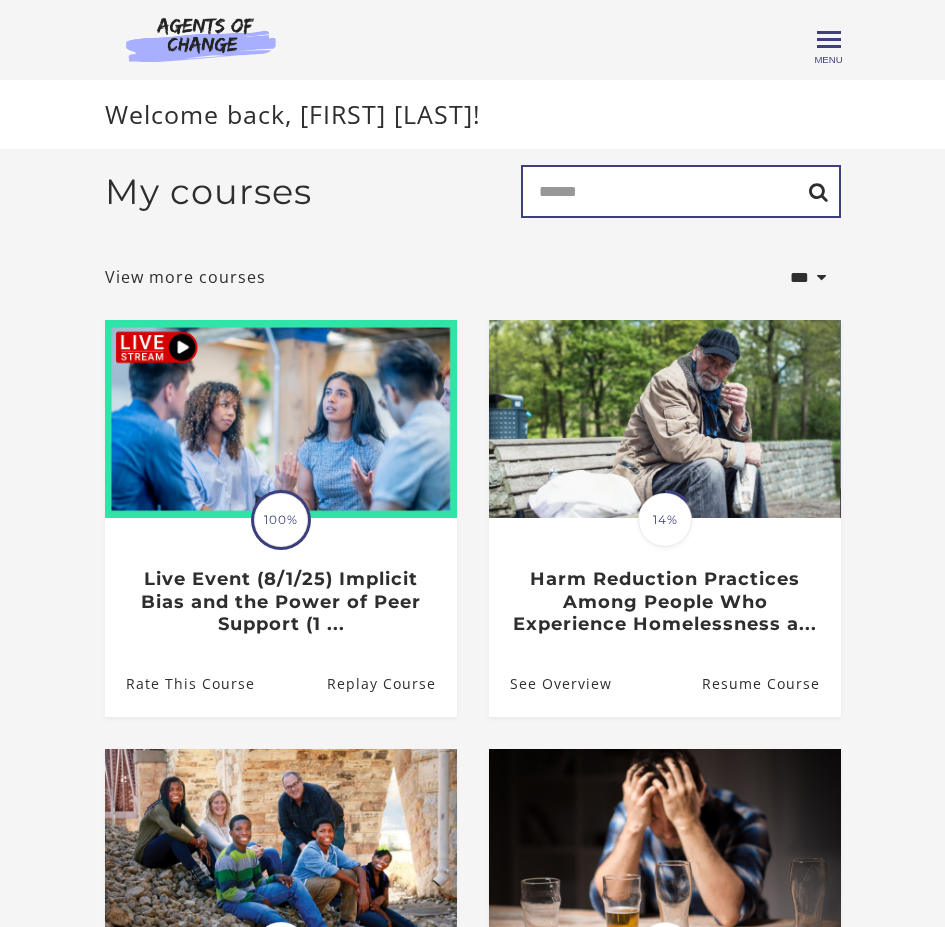 click on "Search" at bounding box center (681, 191) 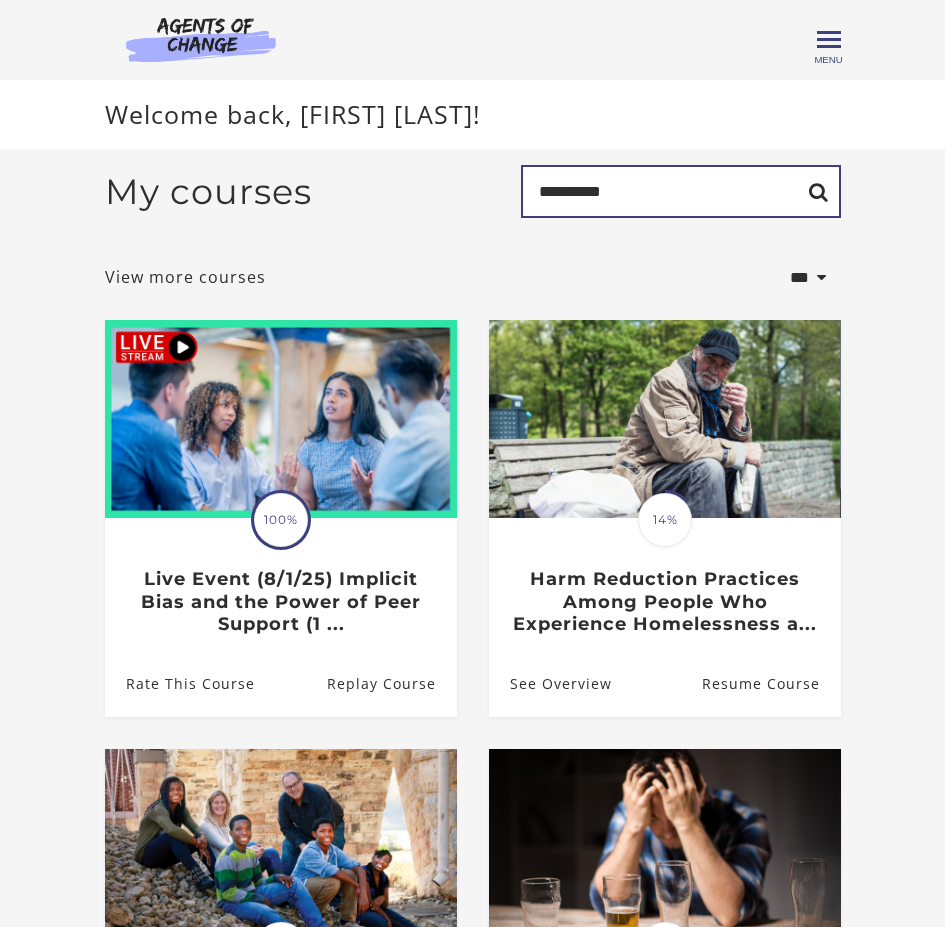 type on "**********" 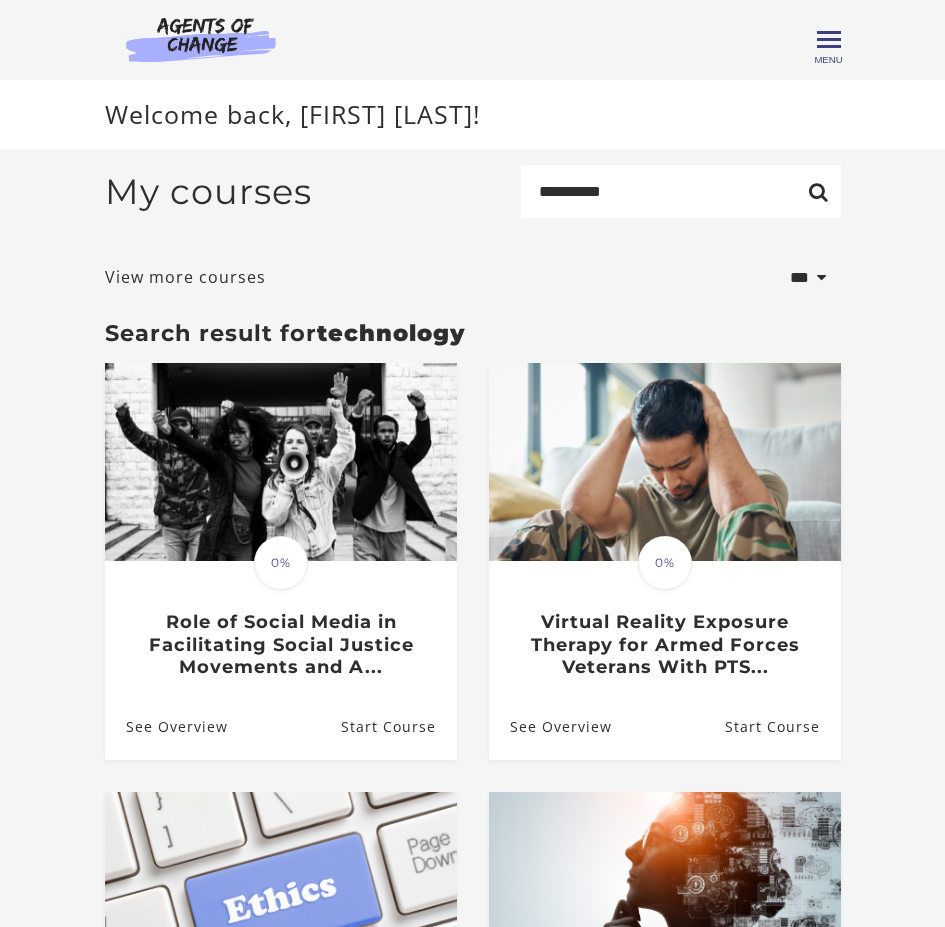 scroll, scrollTop: 0, scrollLeft: 0, axis: both 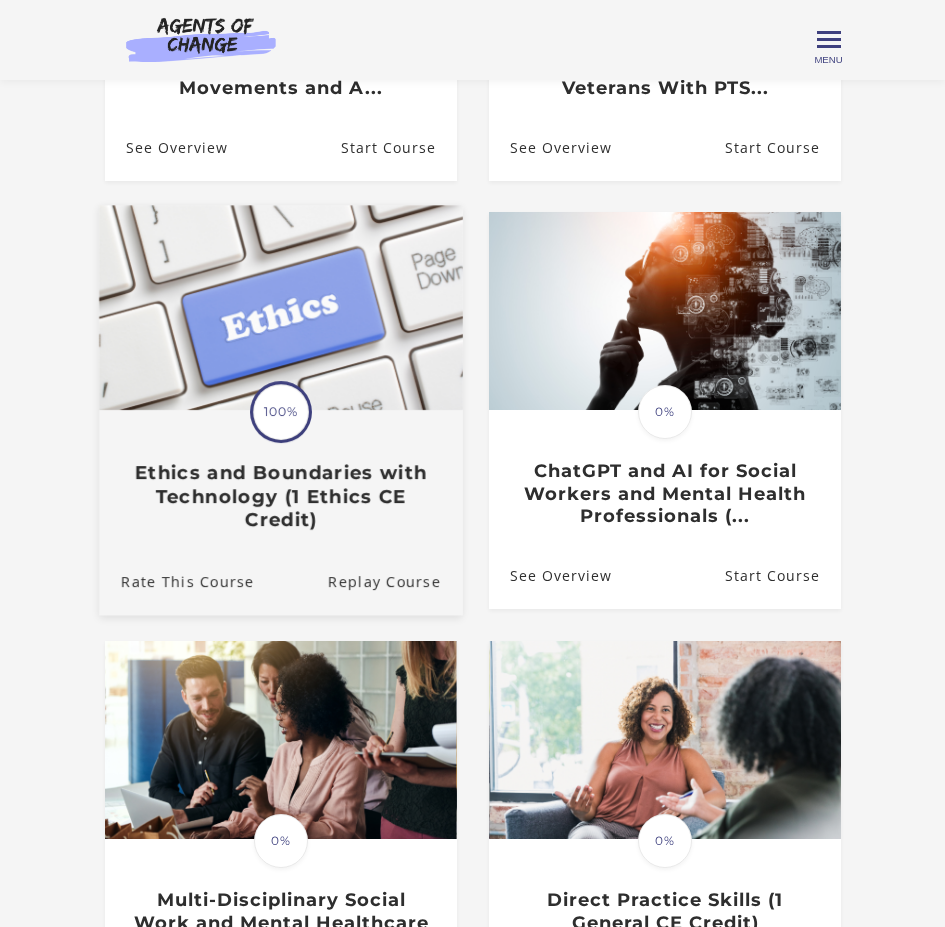 click on "Ethics and Boundaries with Technology (1 Ethics CE Credit)" at bounding box center [281, 497] 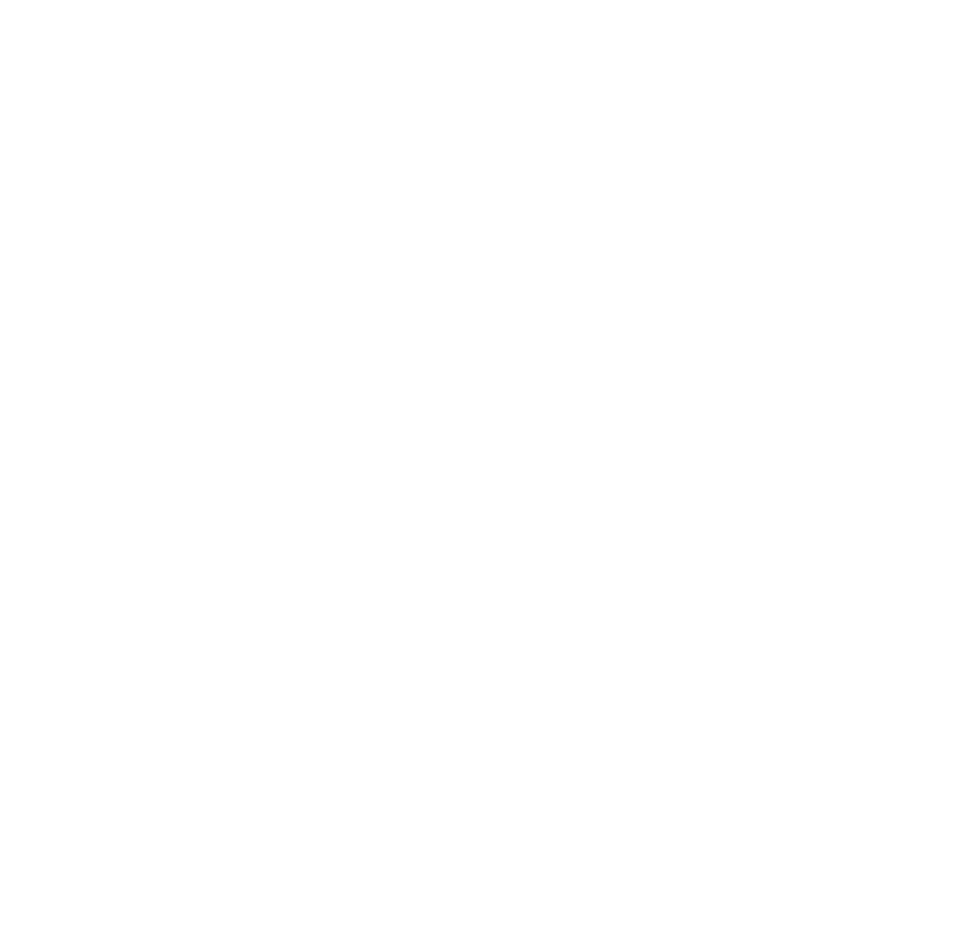 scroll, scrollTop: 0, scrollLeft: 0, axis: both 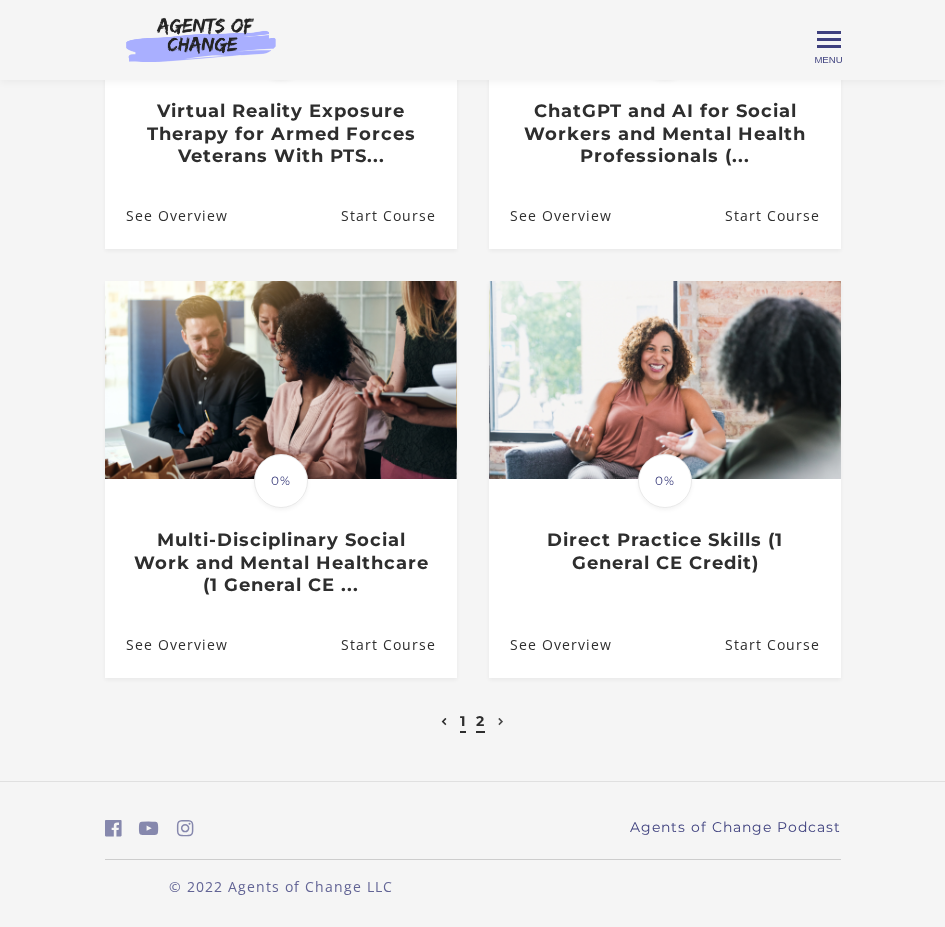 click on "2" at bounding box center [480, 721] 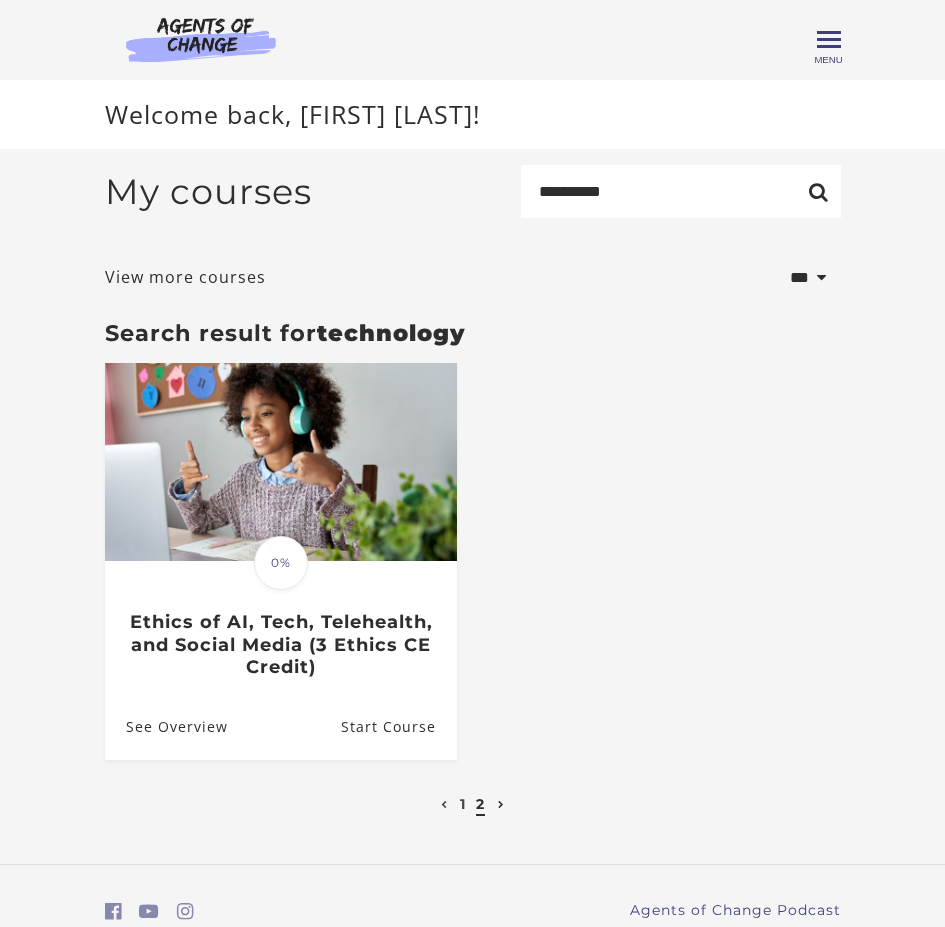 scroll, scrollTop: 0, scrollLeft: 0, axis: both 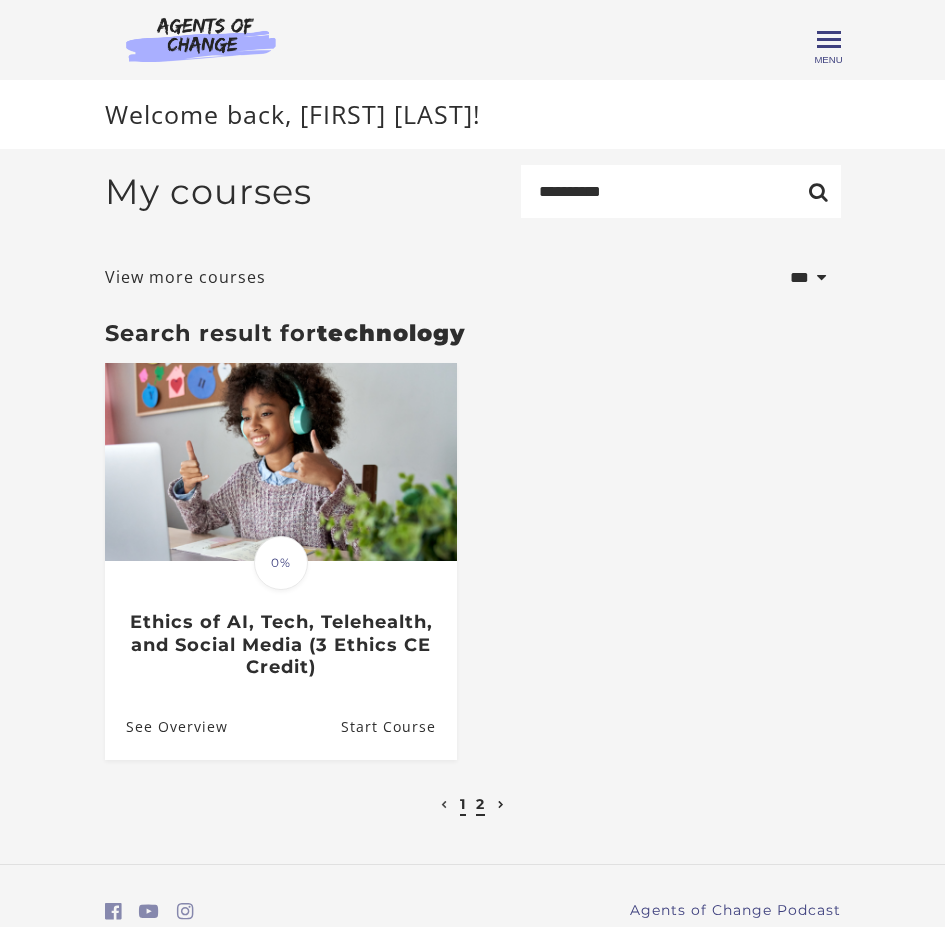 click on "1" at bounding box center (463, 804) 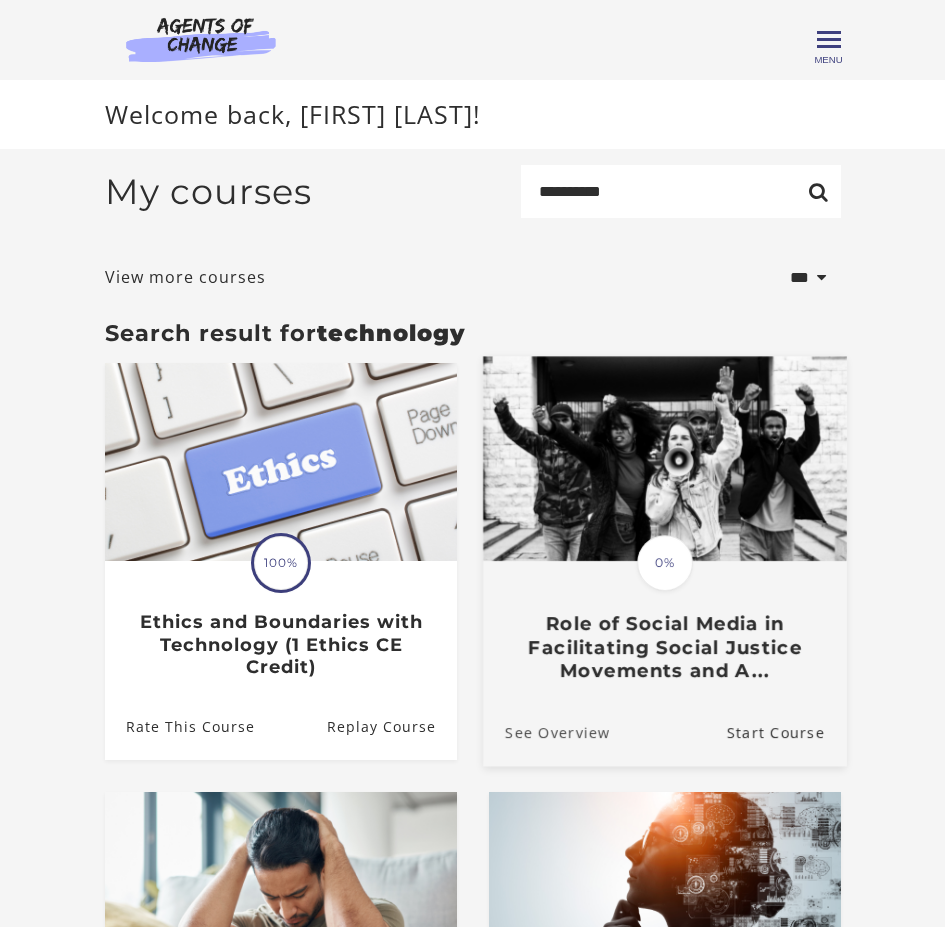 scroll, scrollTop: 0, scrollLeft: 0, axis: both 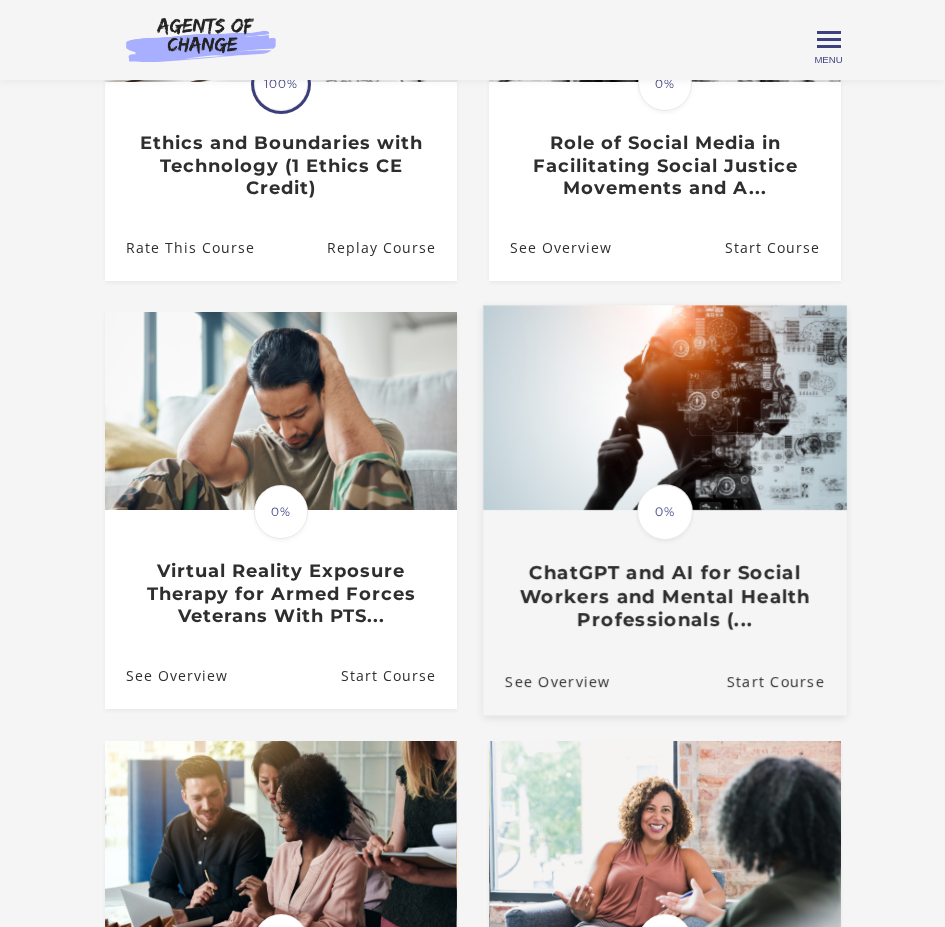click on "ChatGPT and AI for Social Workers and Mental Health Professionals (..." at bounding box center [665, 597] 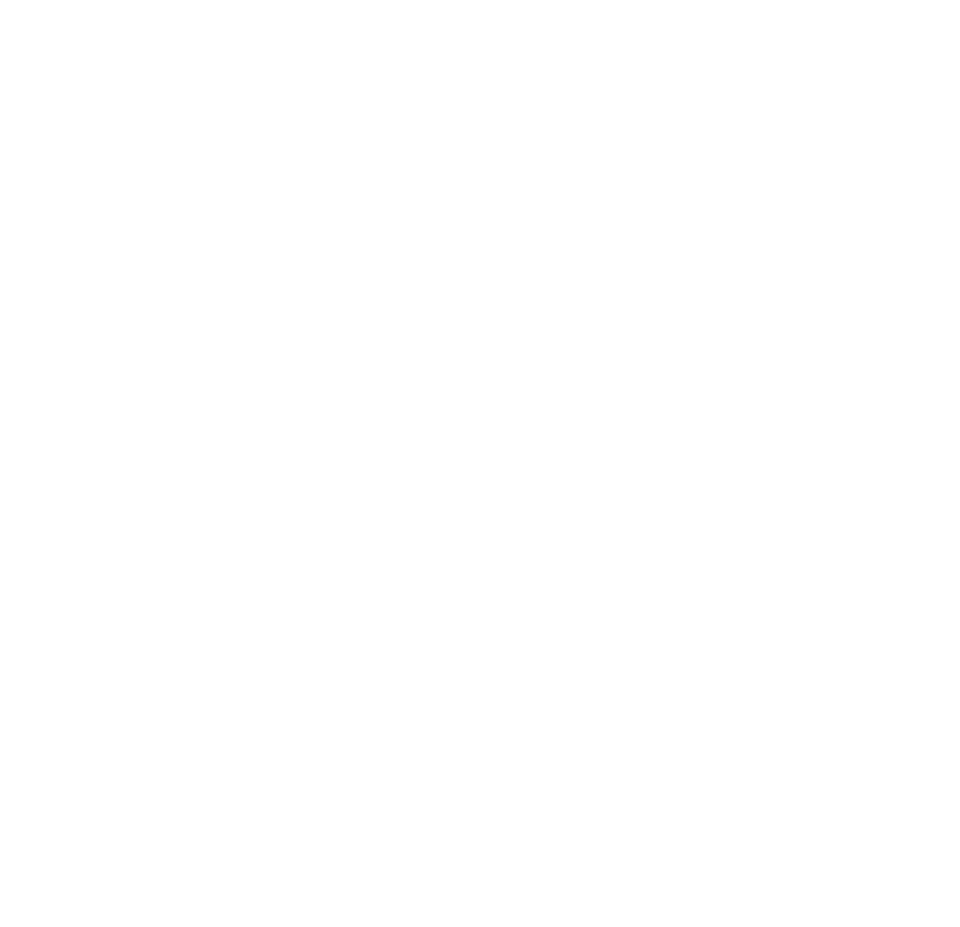 scroll, scrollTop: 0, scrollLeft: 0, axis: both 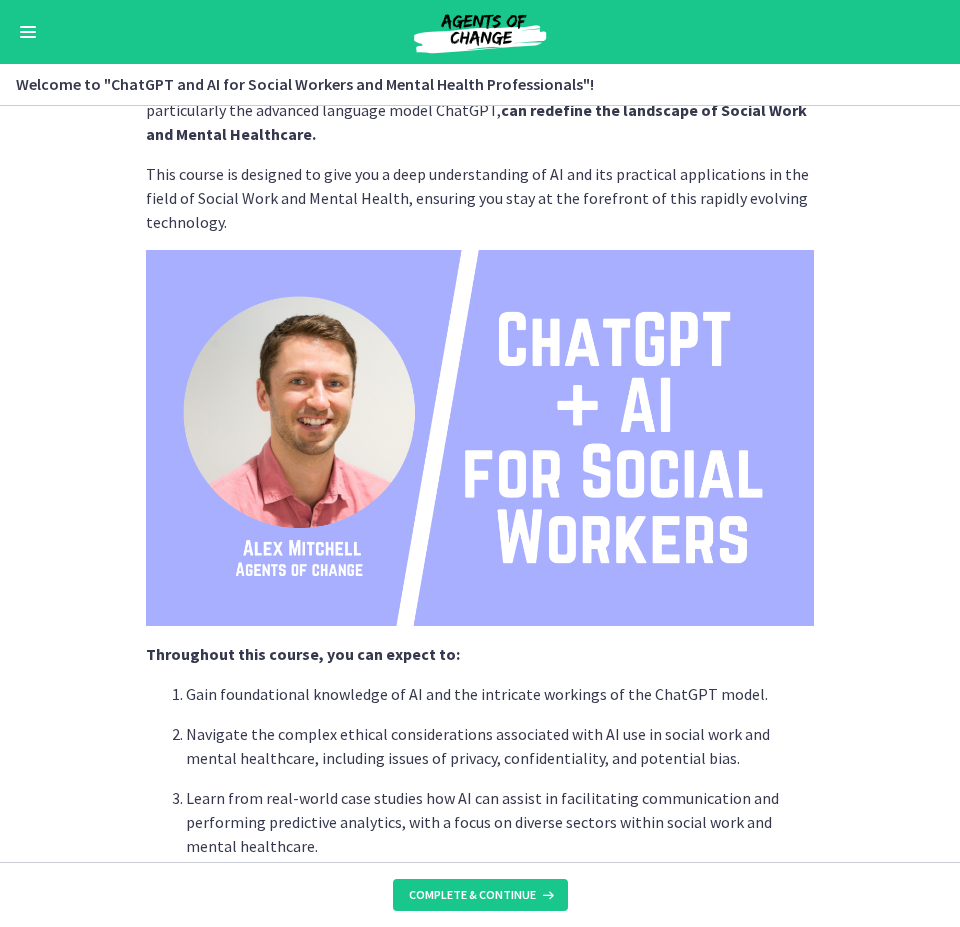 click at bounding box center (480, 438) 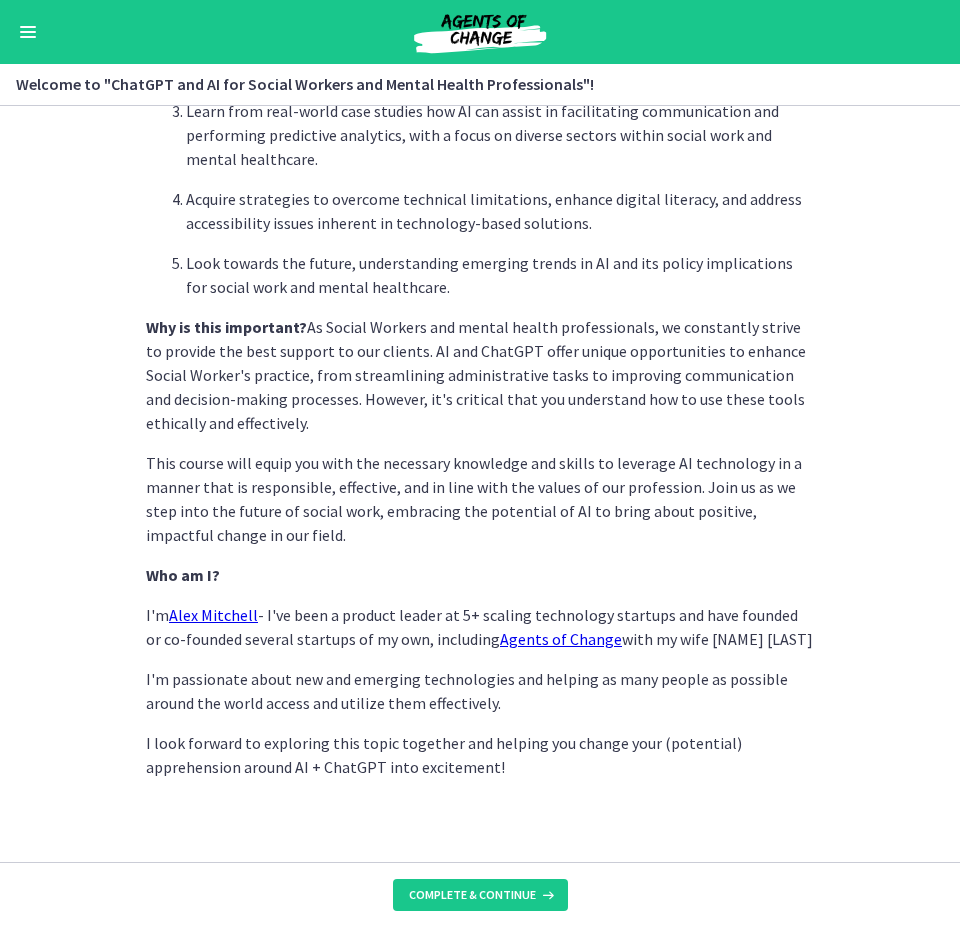 scroll, scrollTop: 788, scrollLeft: 0, axis: vertical 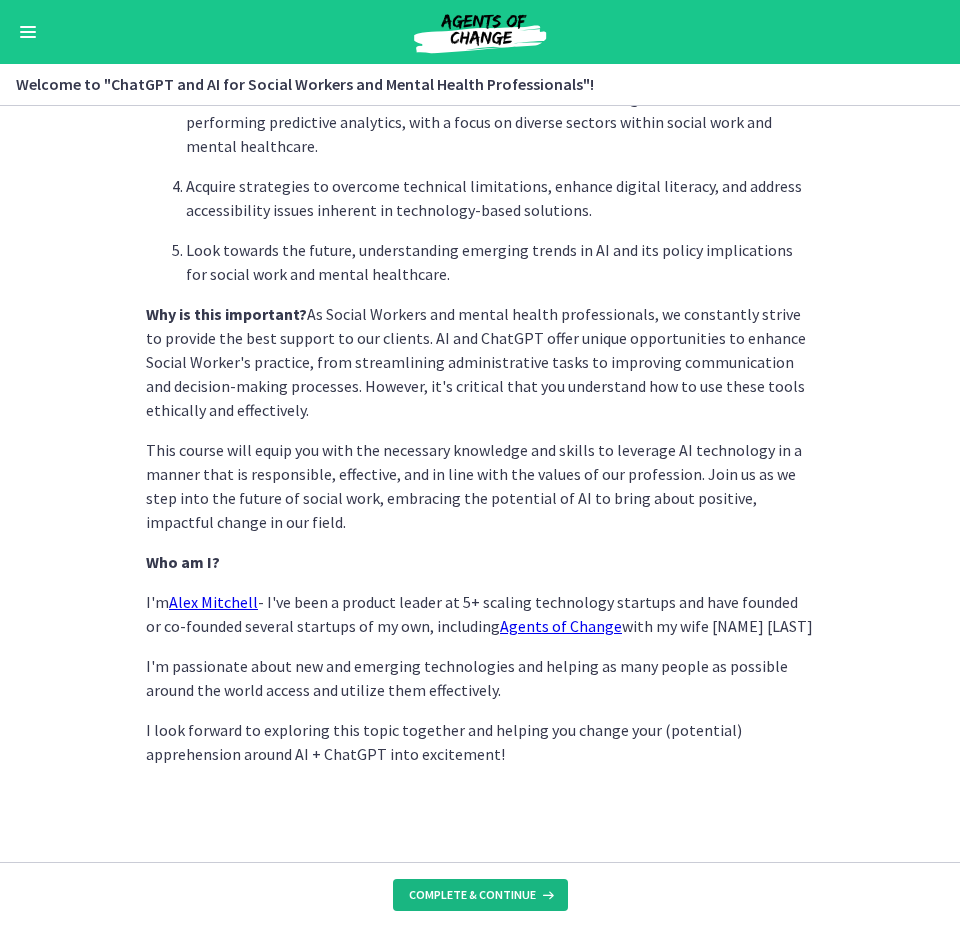 click on "Complete & continue" at bounding box center [472, 895] 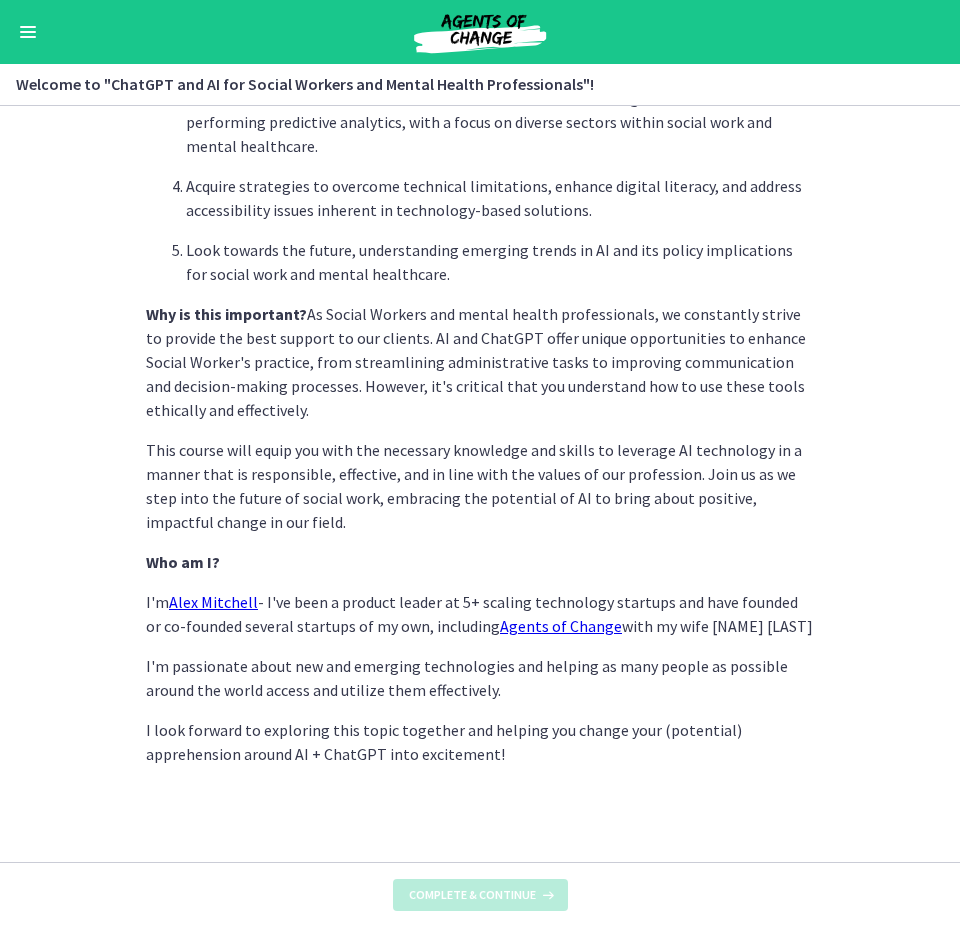 scroll, scrollTop: 0, scrollLeft: 0, axis: both 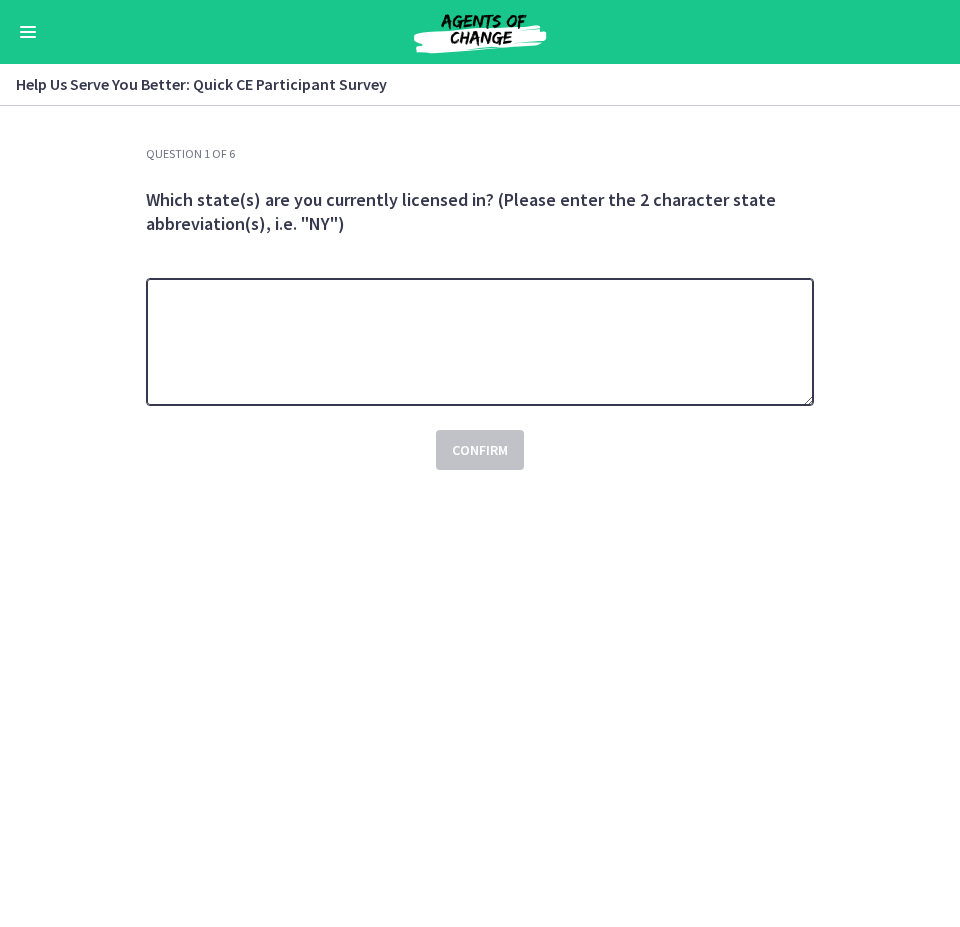 click at bounding box center (480, 342) 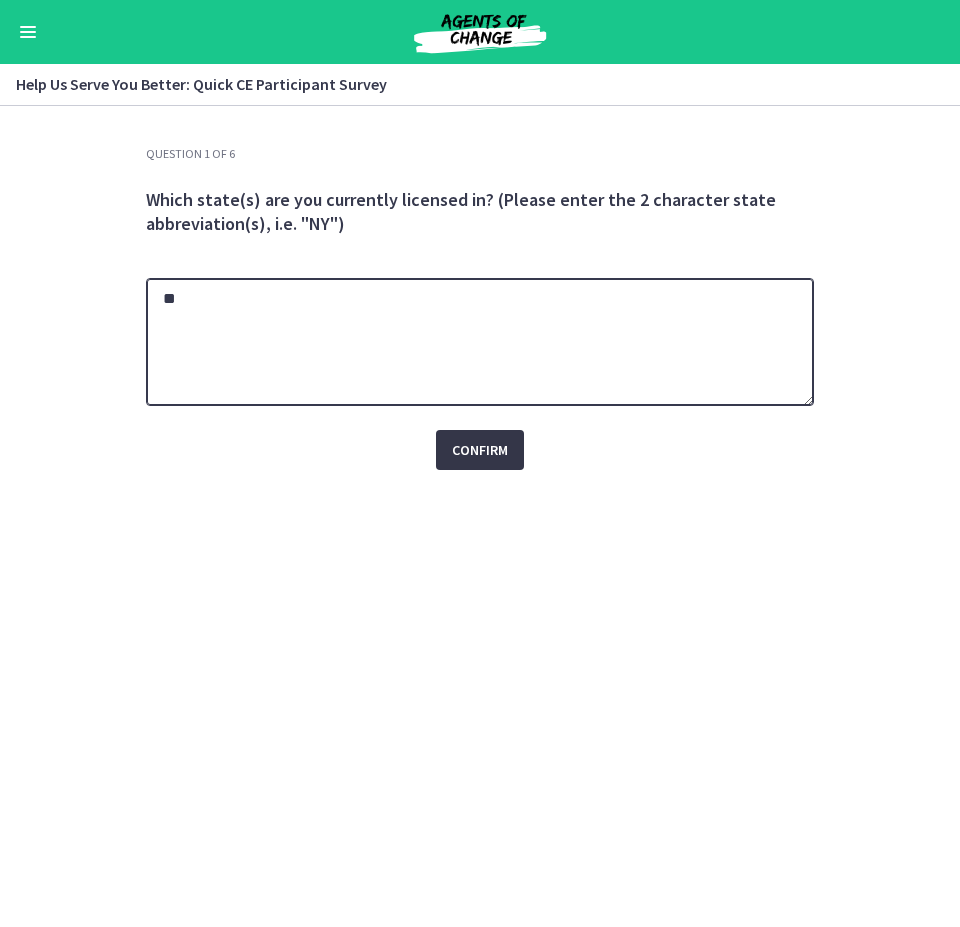 type on "**" 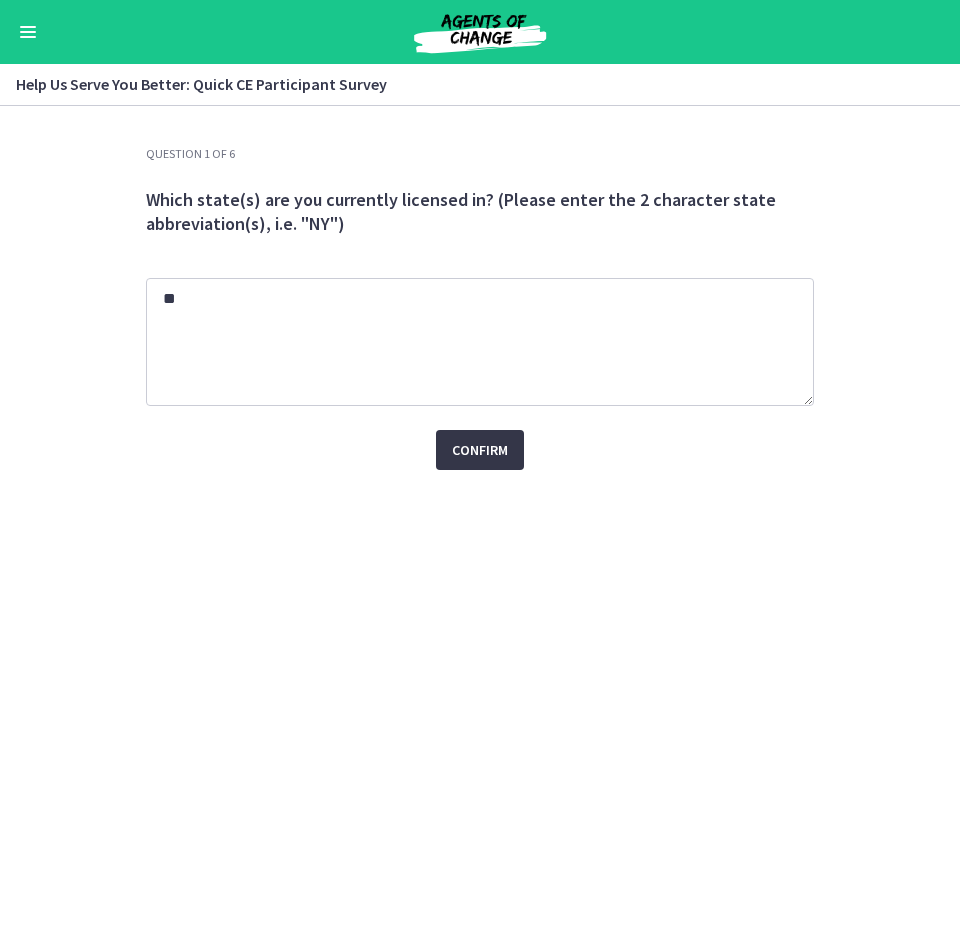 click on "Confirm" at bounding box center (480, 450) 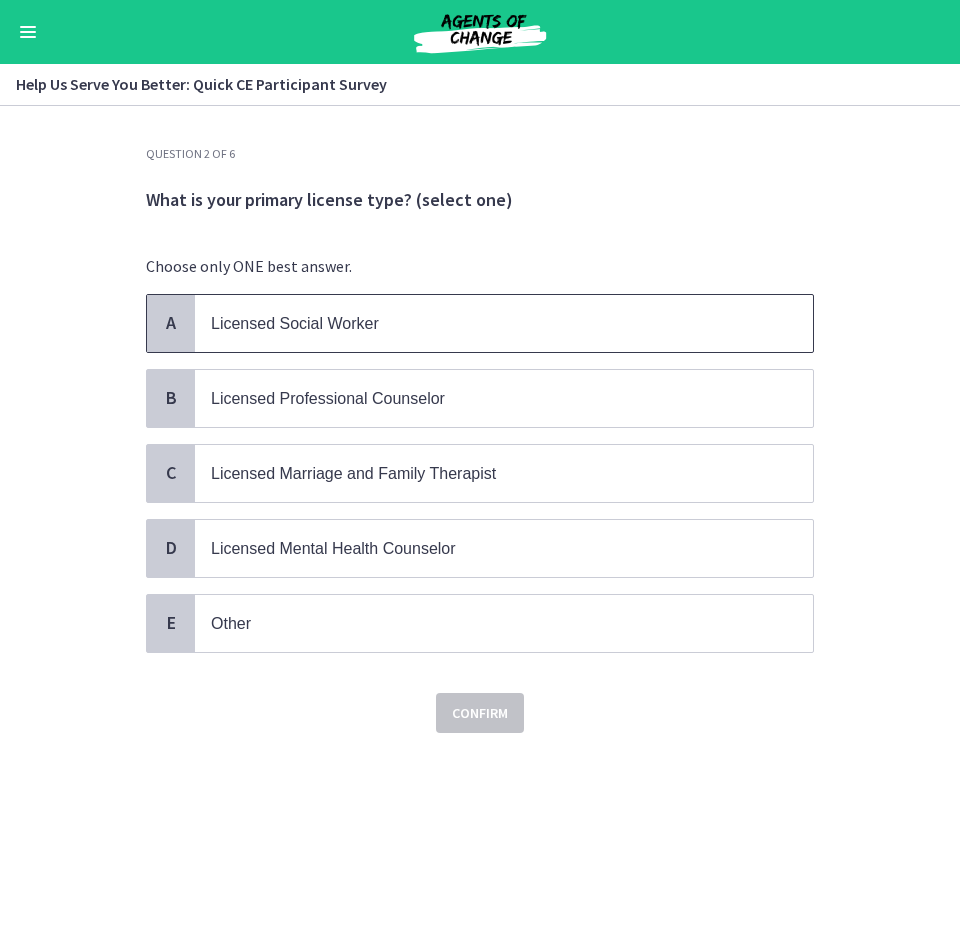 click on "Licensed Social Worker" at bounding box center (295, 323) 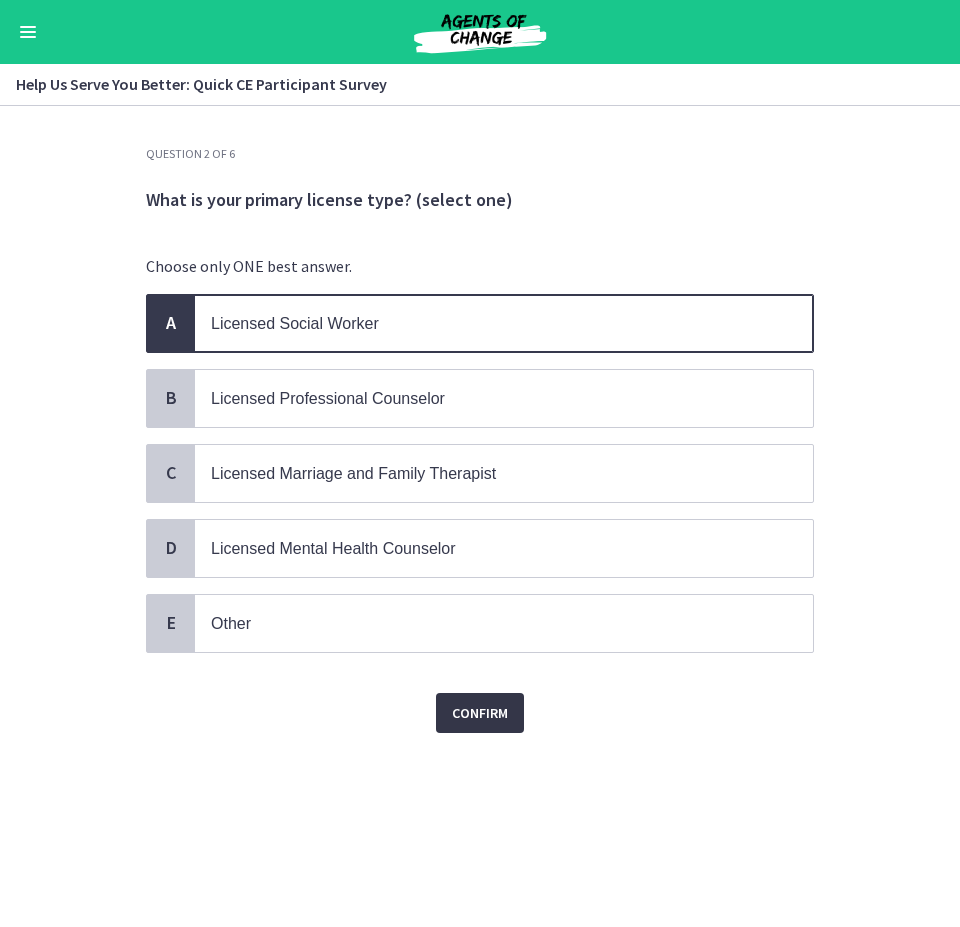 click on "Confirm" at bounding box center [480, 713] 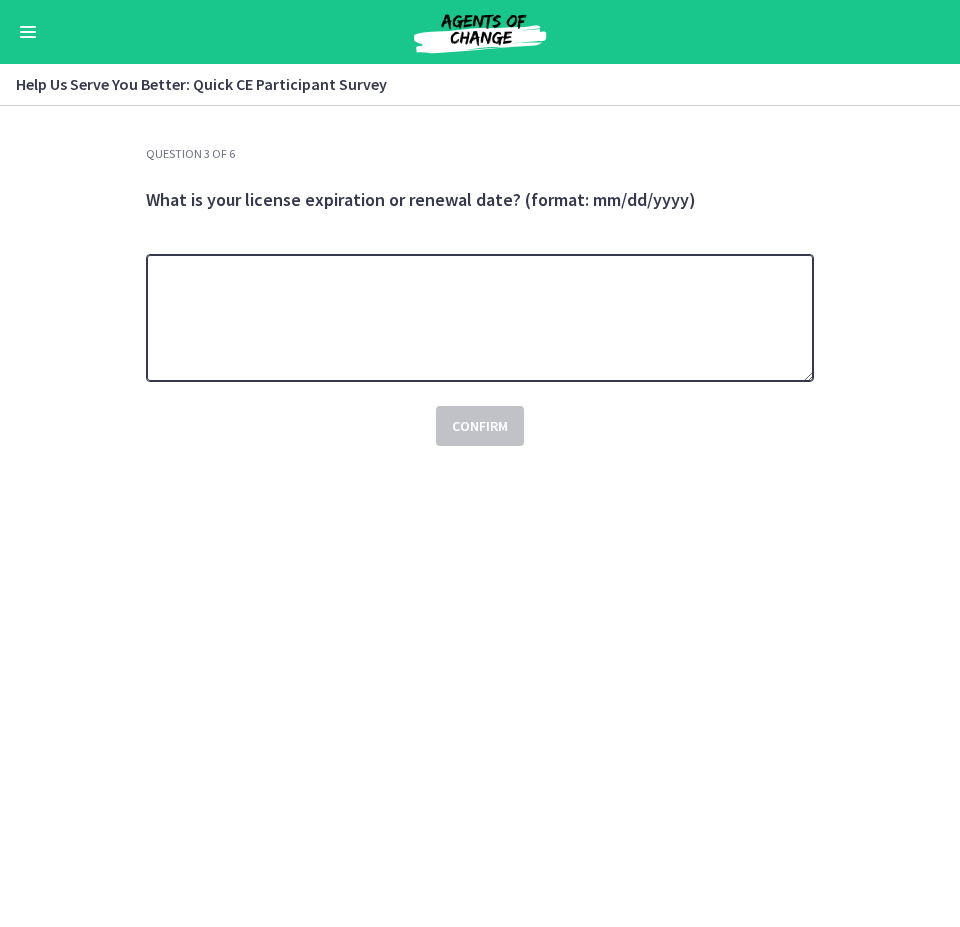 click at bounding box center [480, 318] 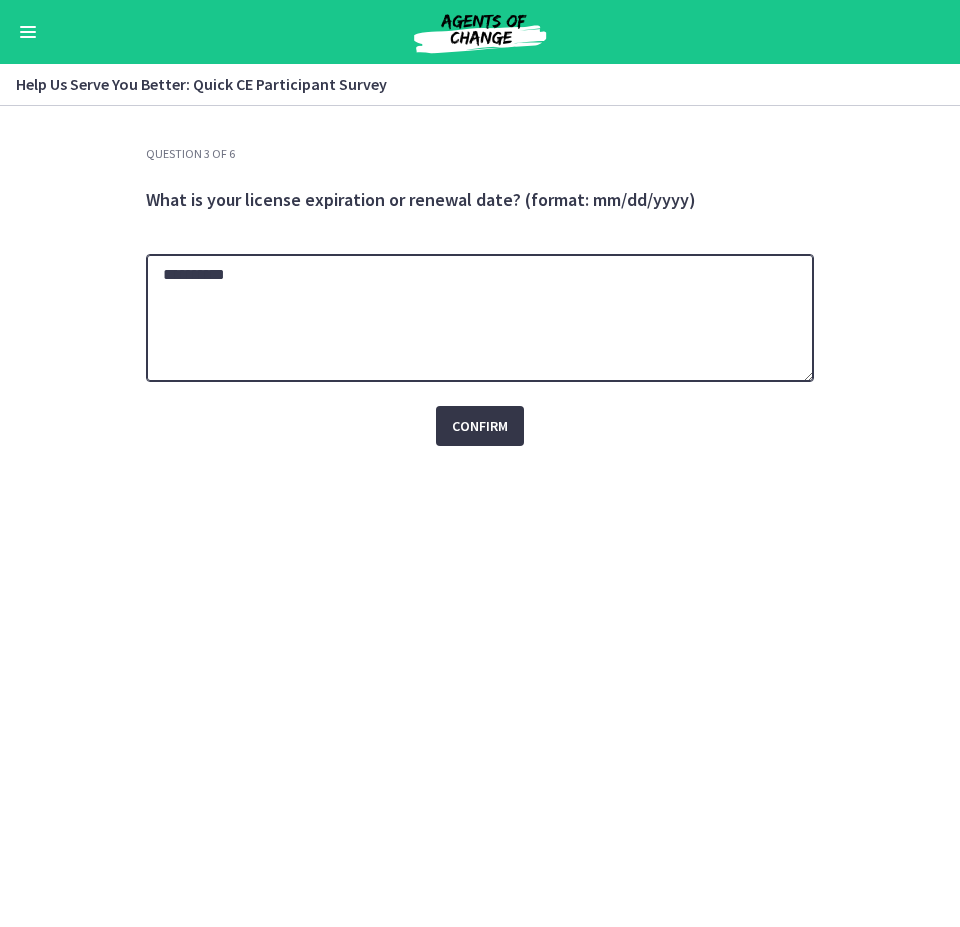 type on "**********" 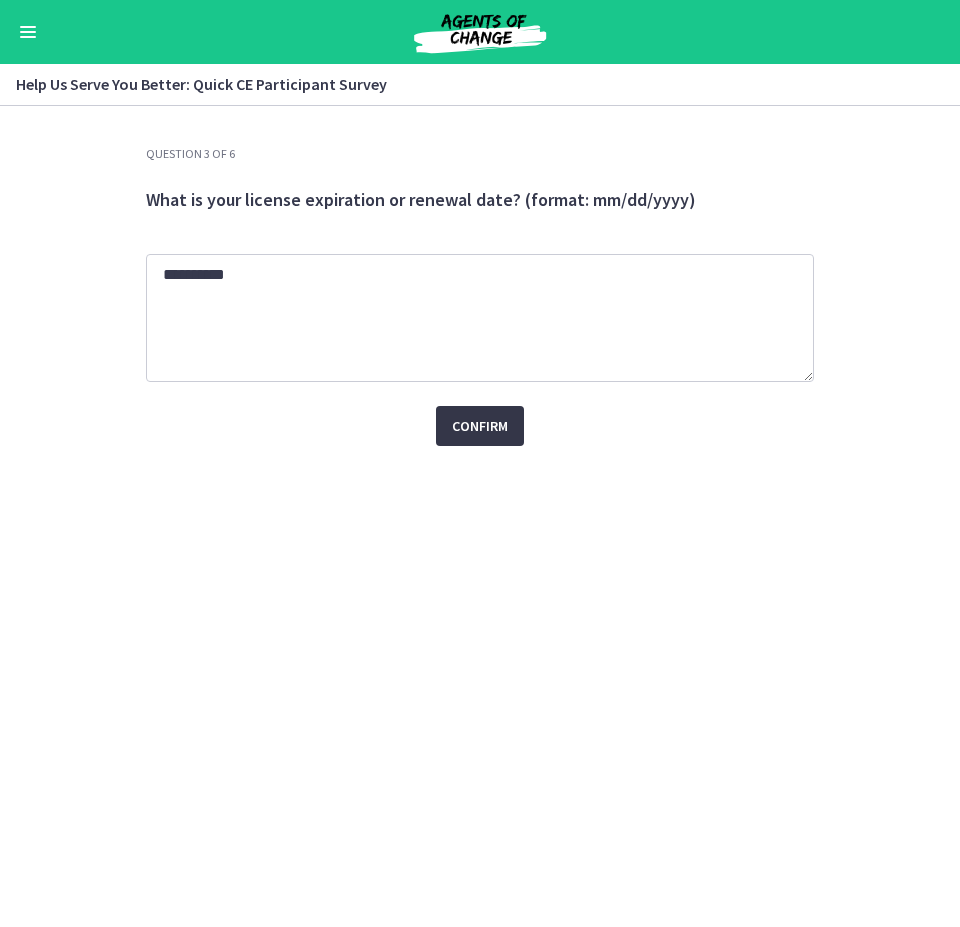 click on "Confirm" at bounding box center (480, 426) 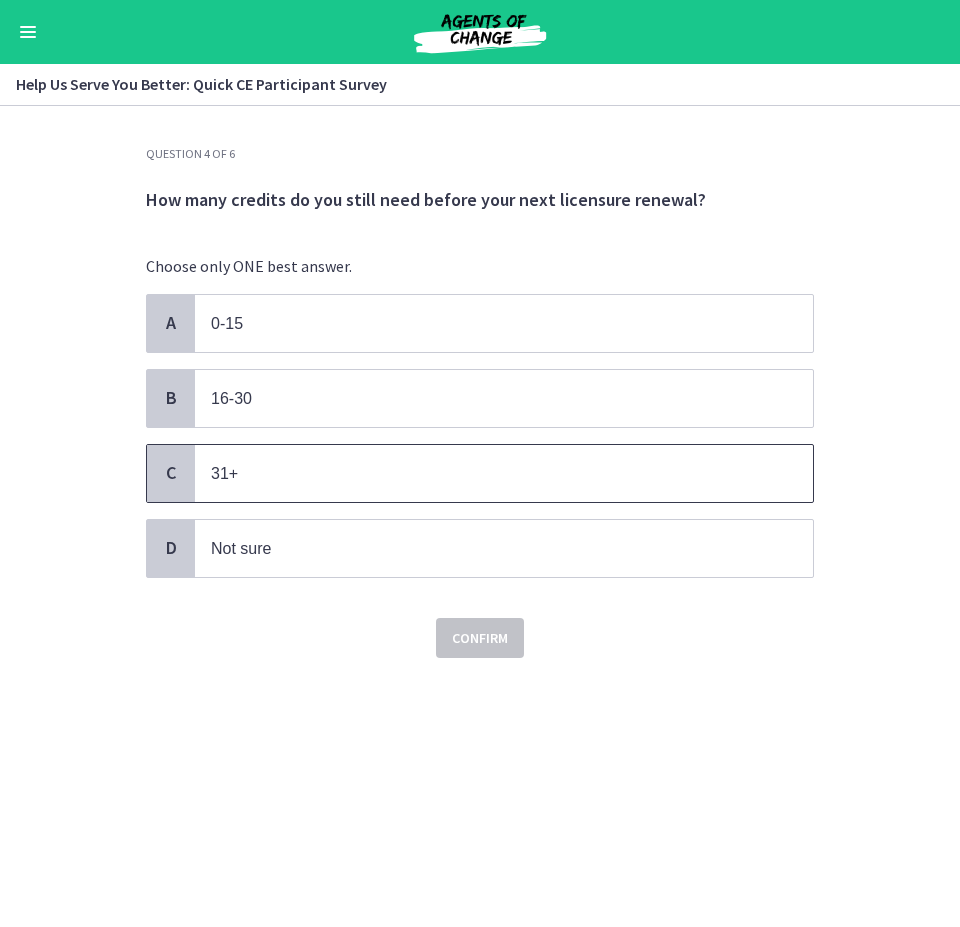 click on "31+" at bounding box center (484, 473) 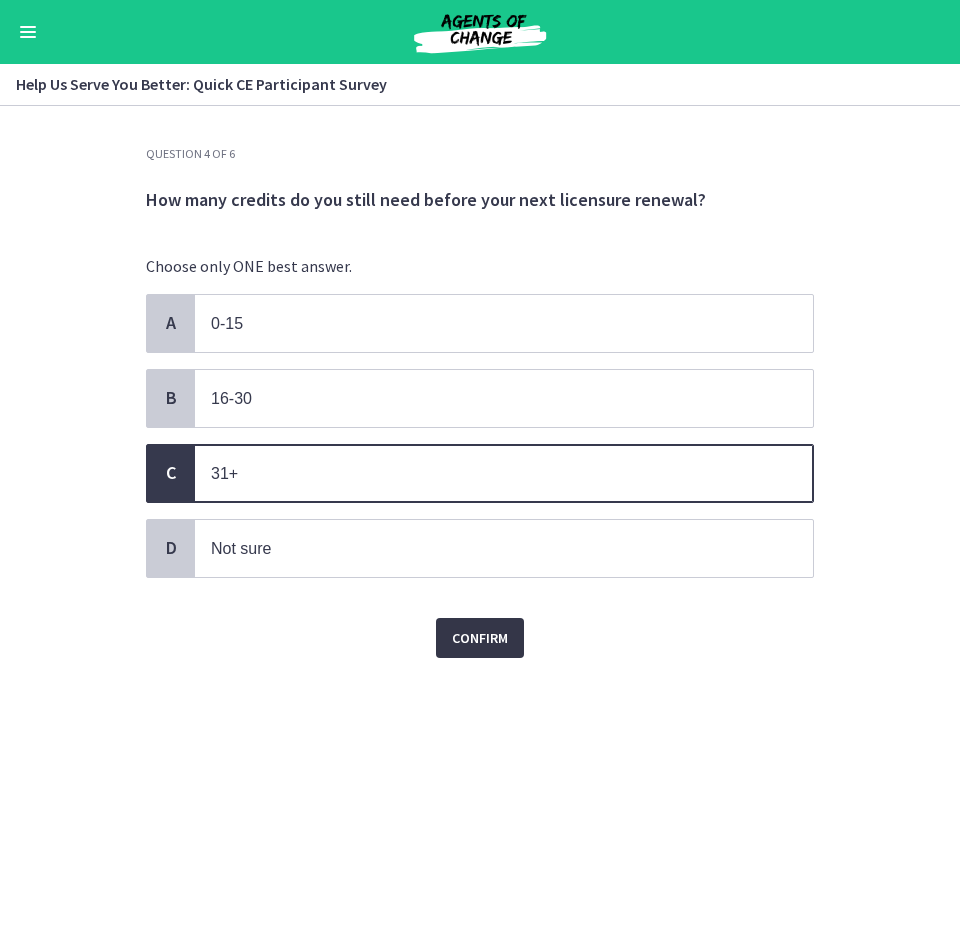 click on "Confirm" at bounding box center [480, 638] 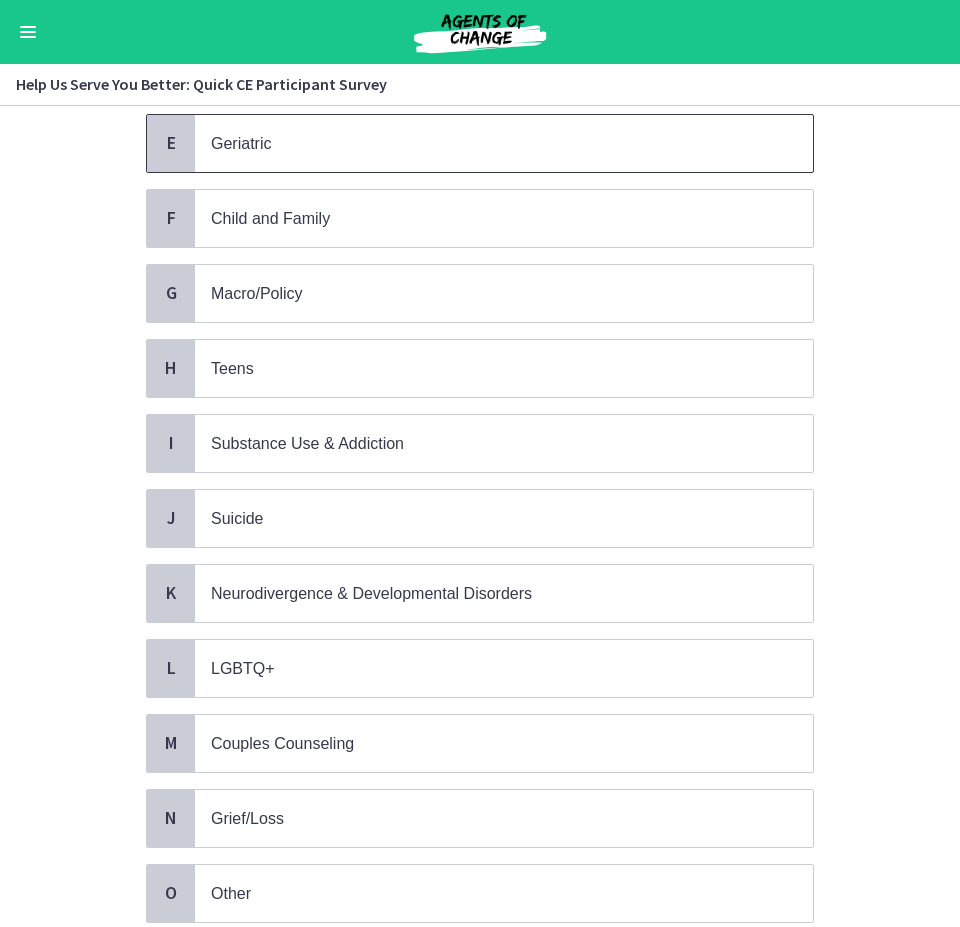 scroll, scrollTop: 0, scrollLeft: 0, axis: both 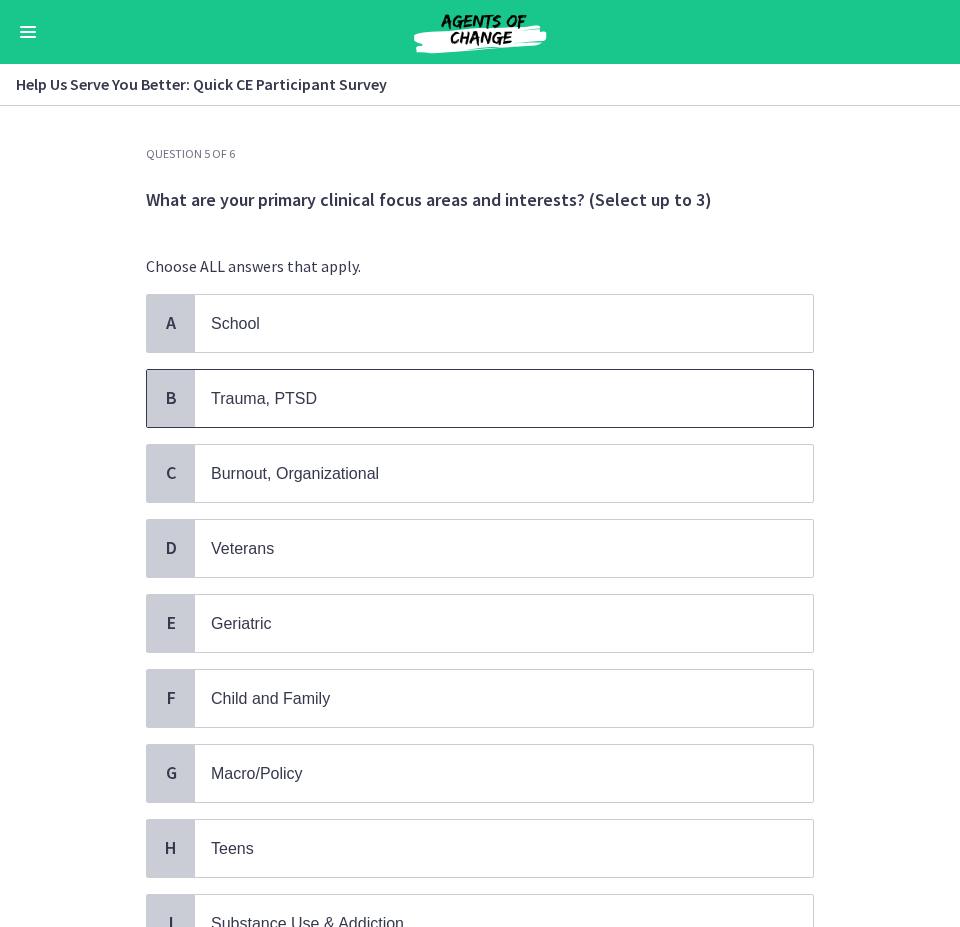 click on "Trauma, PTSD" at bounding box center (264, 398) 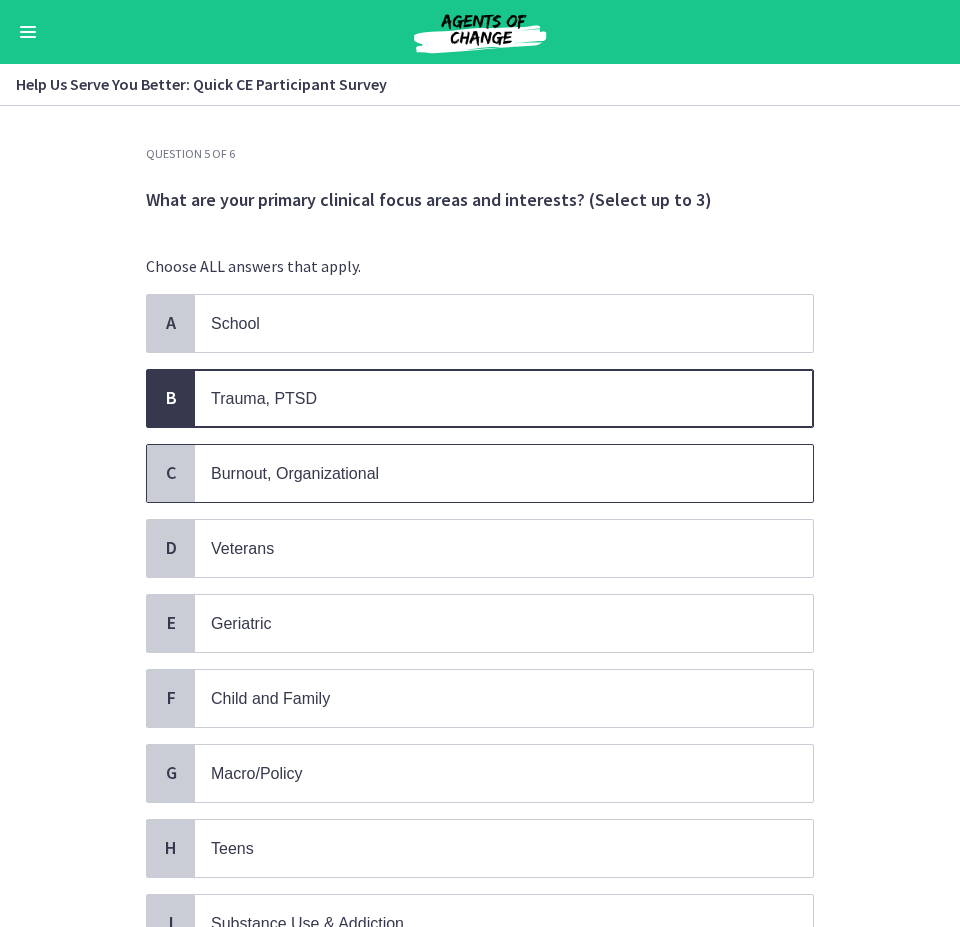 click on "Burnout, Organizational" at bounding box center [295, 473] 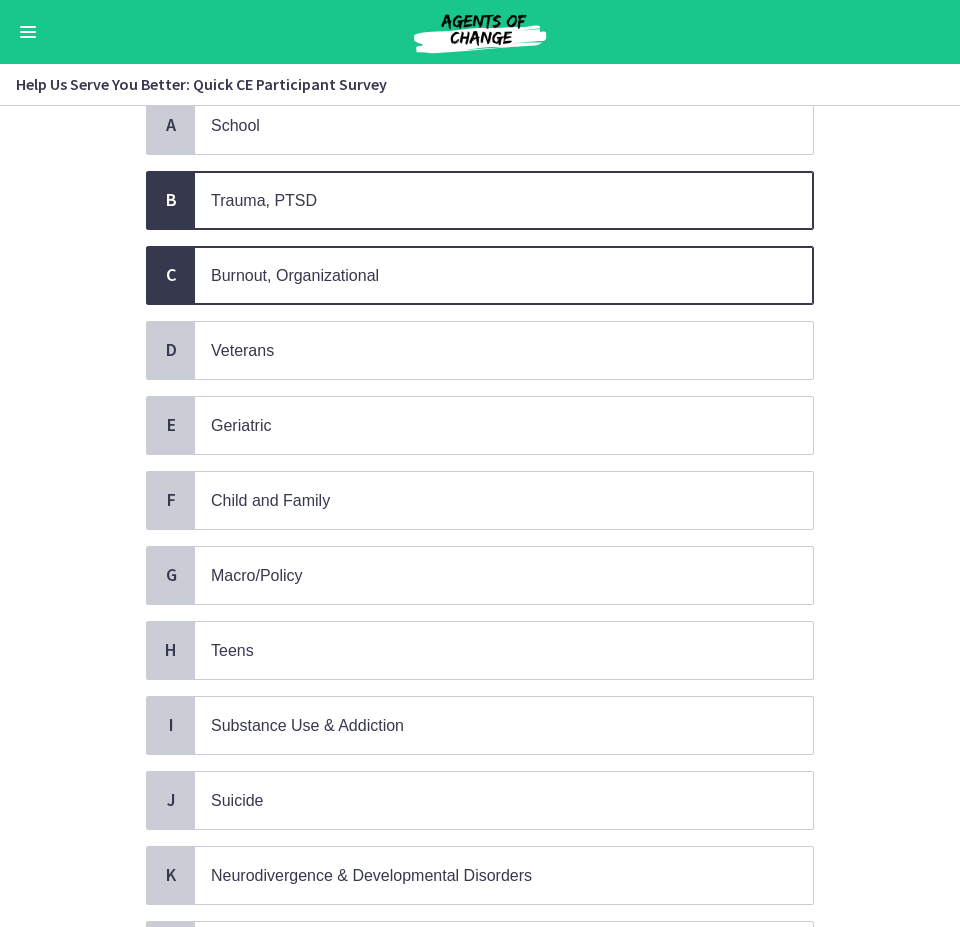 scroll, scrollTop: 200, scrollLeft: 0, axis: vertical 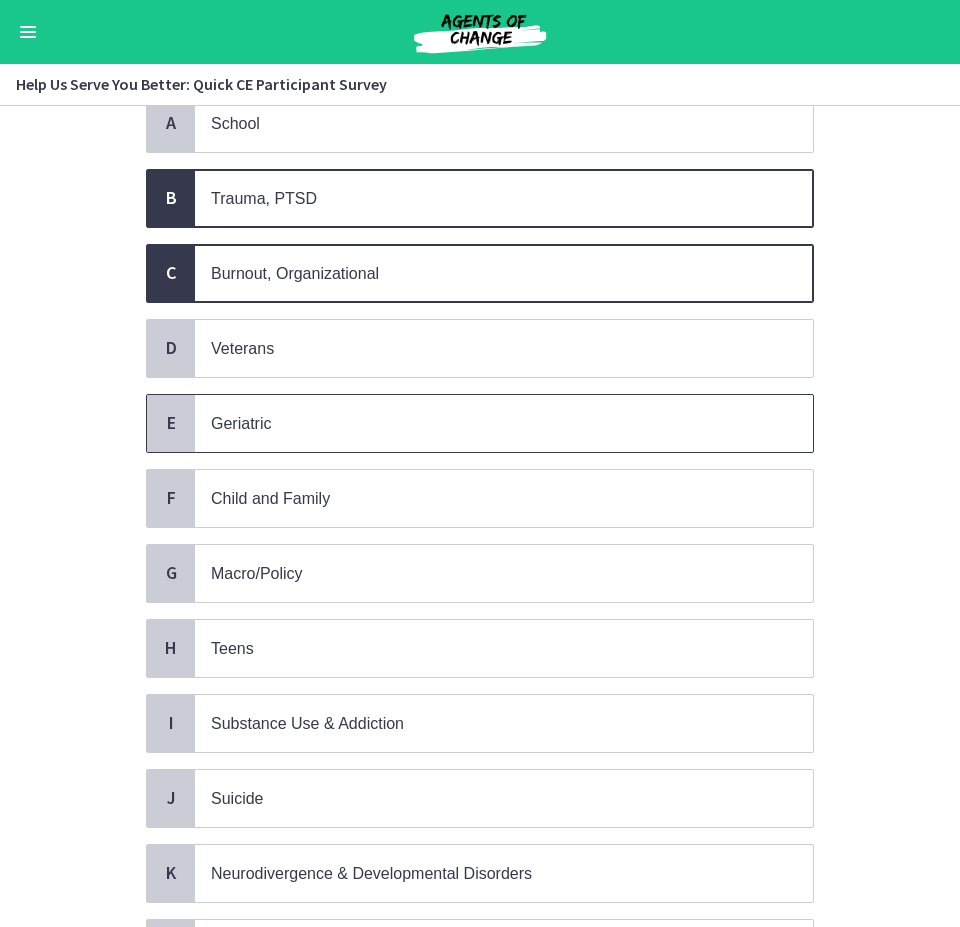 click on "Geriatric" at bounding box center (504, 423) 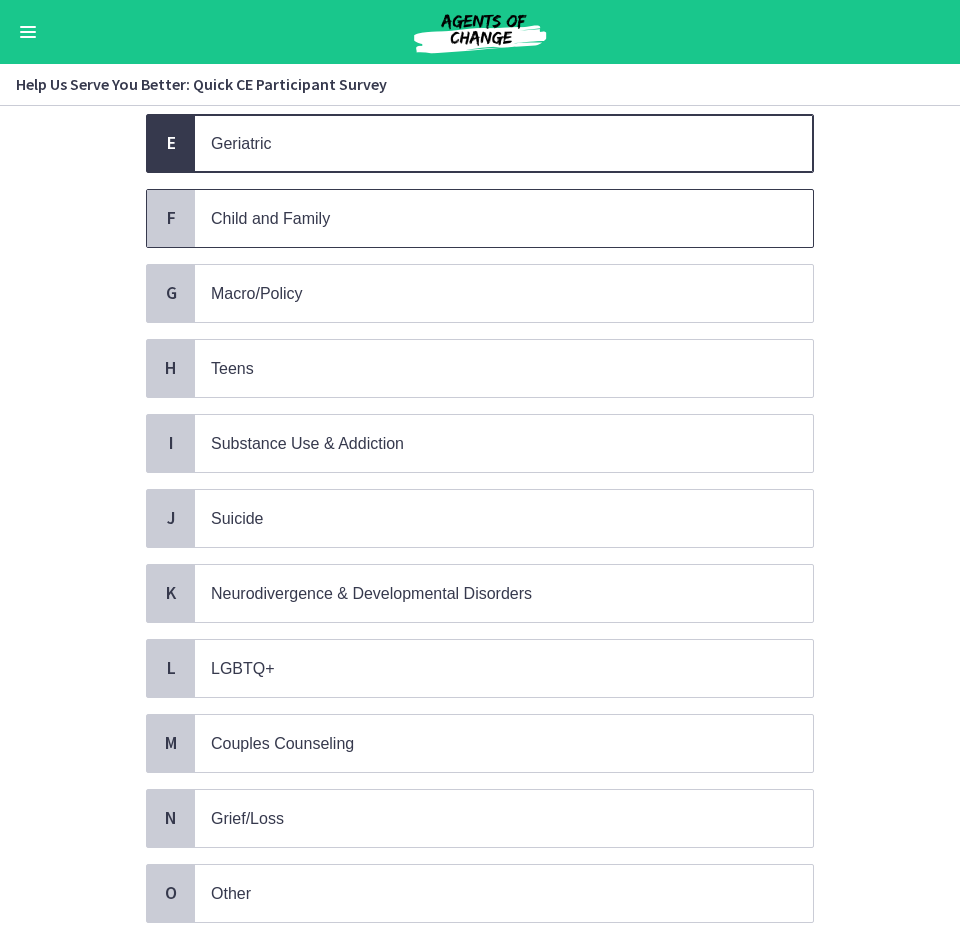 scroll, scrollTop: 600, scrollLeft: 0, axis: vertical 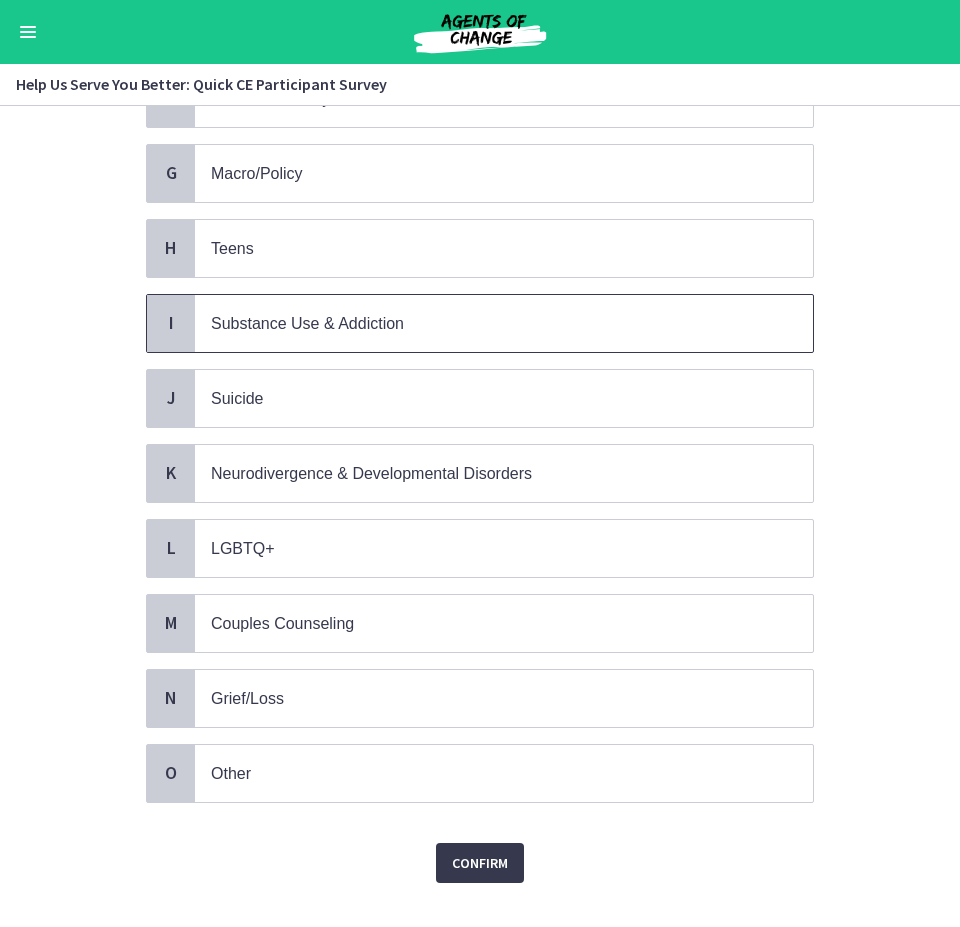 click on "Substance Use & Addiction" at bounding box center (484, 323) 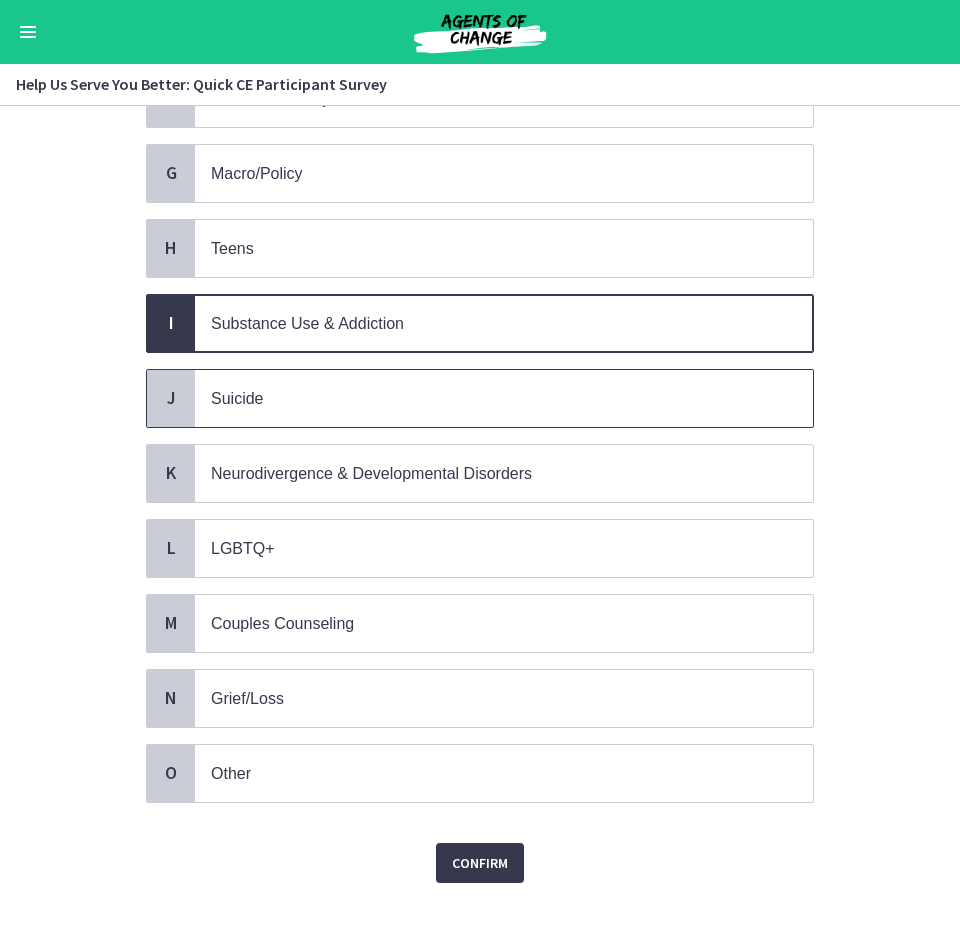 click on "Suicide" at bounding box center [484, 398] 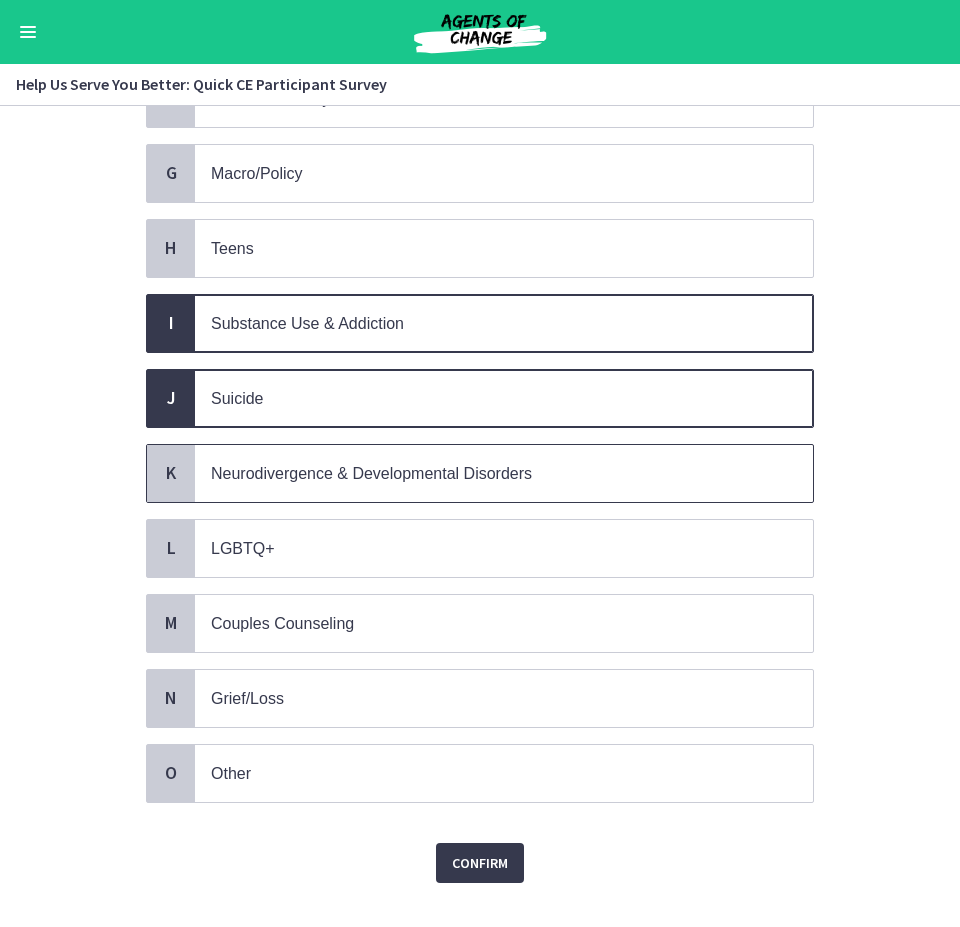 click on "Neurodivergence & Developmental Disorders" at bounding box center [371, 473] 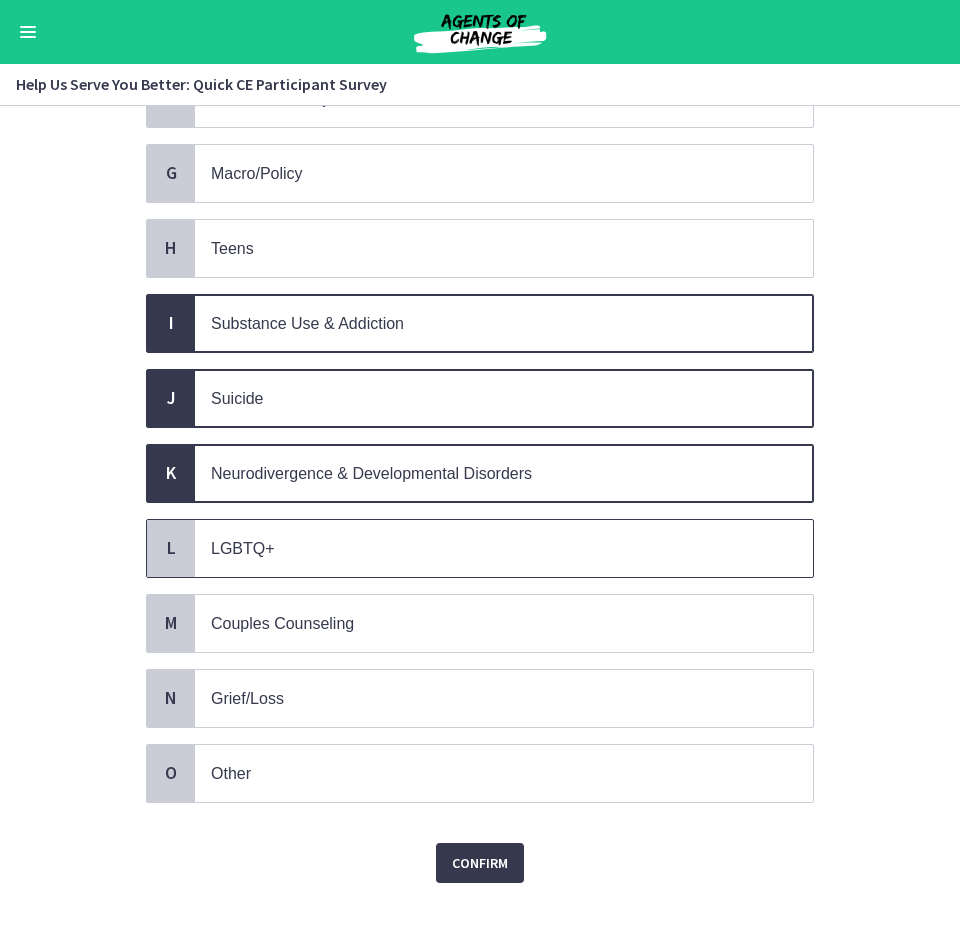 click on "LGBTQ+" at bounding box center [484, 548] 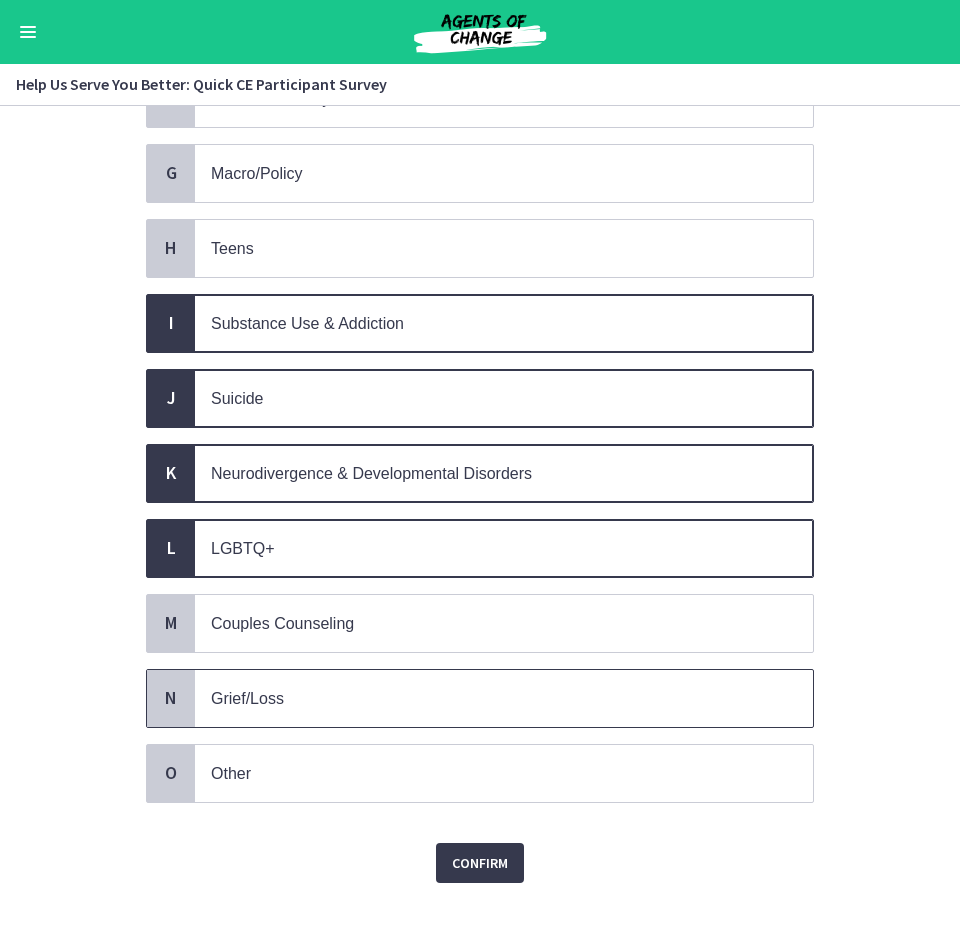 click on "Grief/Loss" at bounding box center (484, 698) 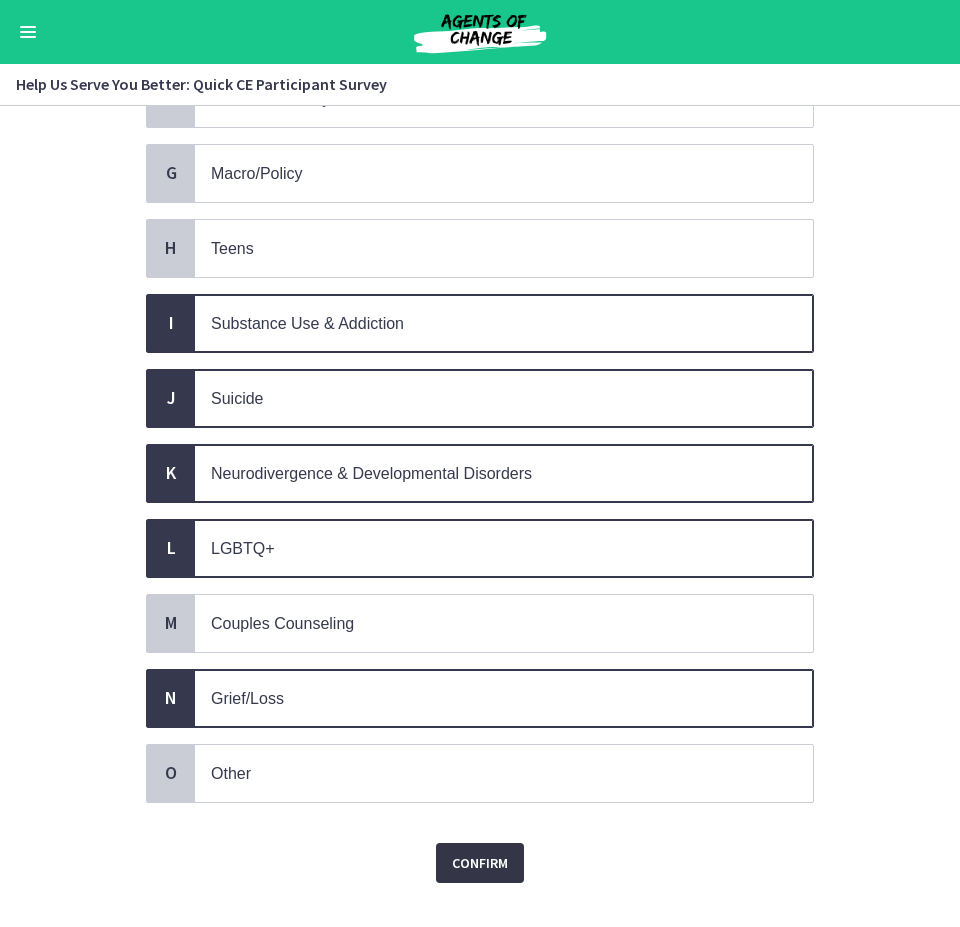 click on "Confirm" at bounding box center [480, 863] 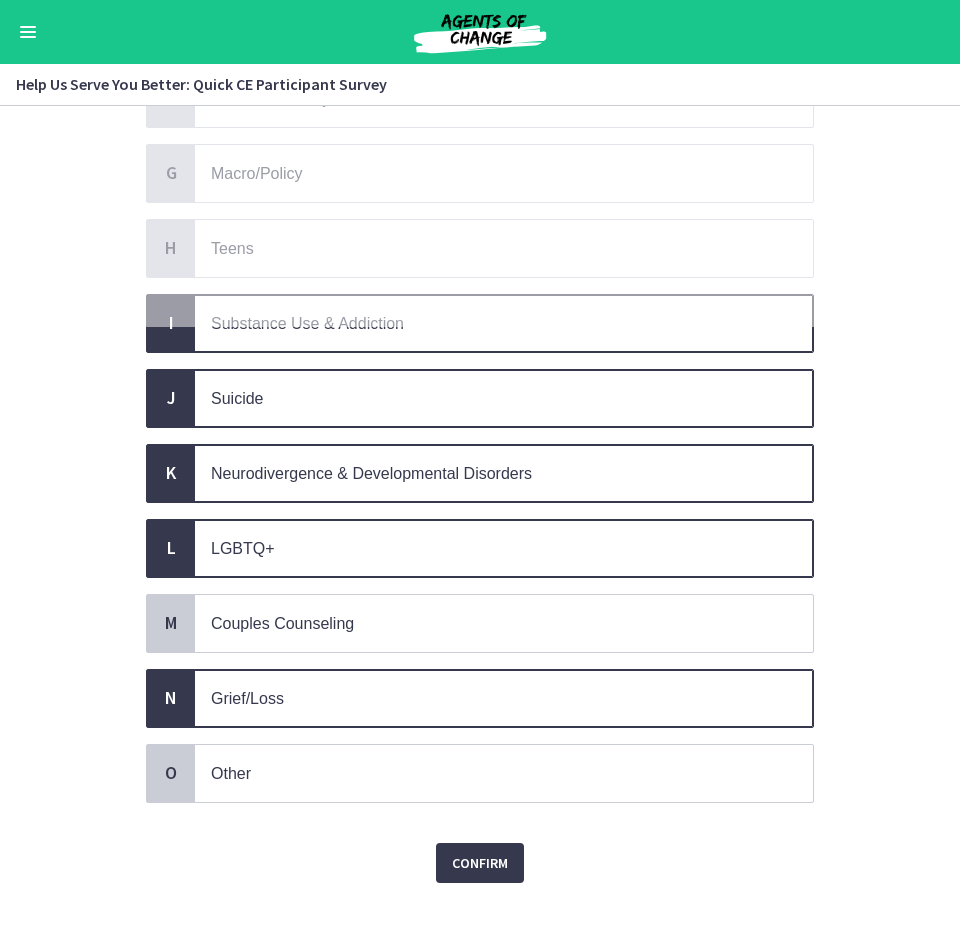 scroll, scrollTop: 0, scrollLeft: 0, axis: both 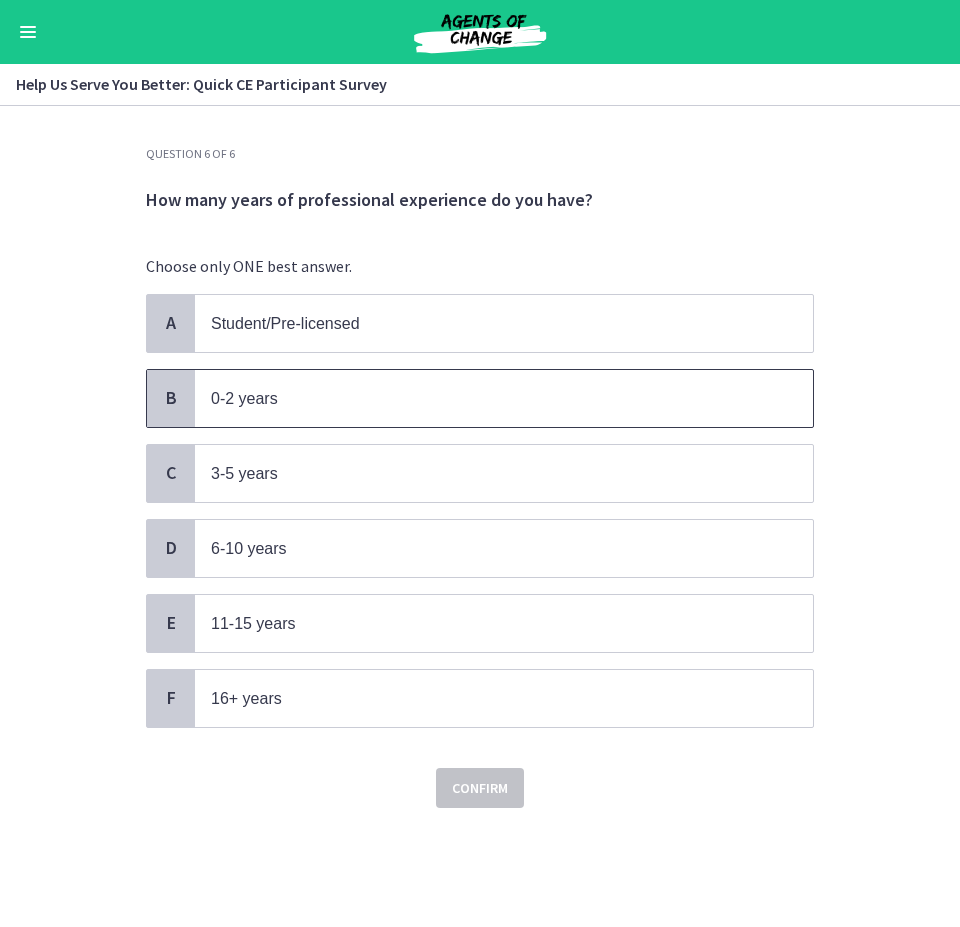 click on "0-2 years" at bounding box center (484, 398) 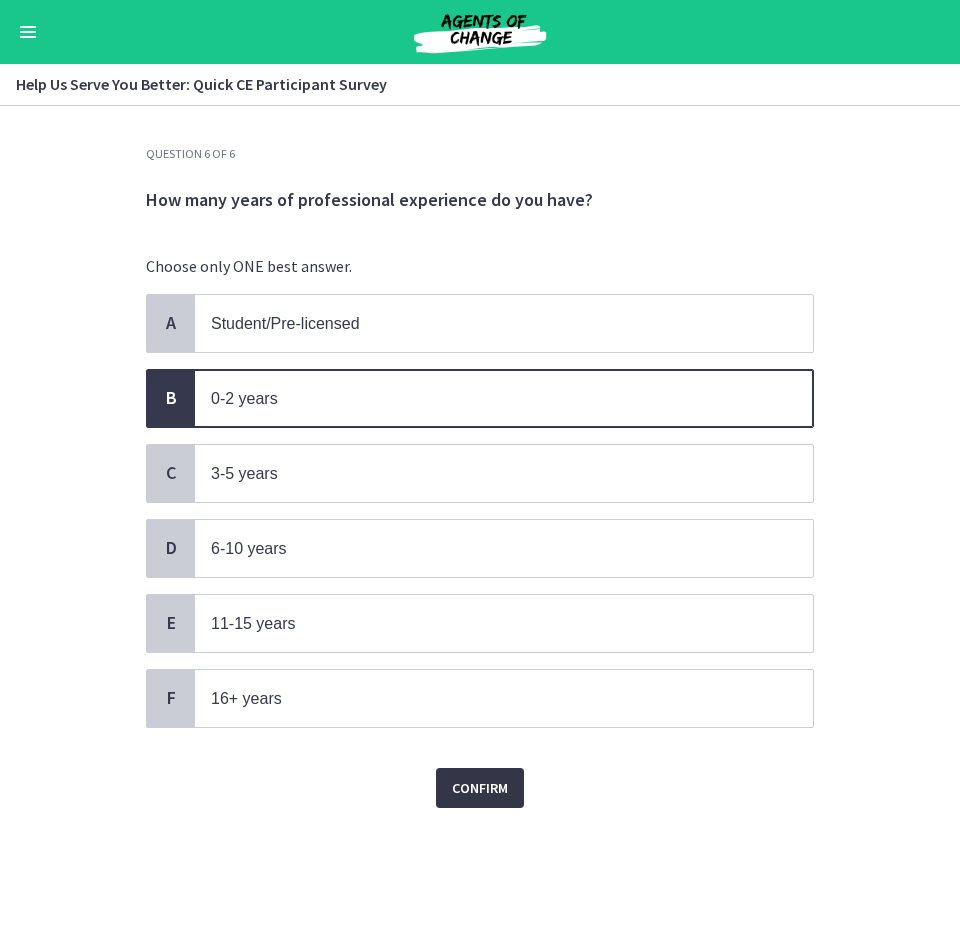 click on "Confirm" at bounding box center [480, 788] 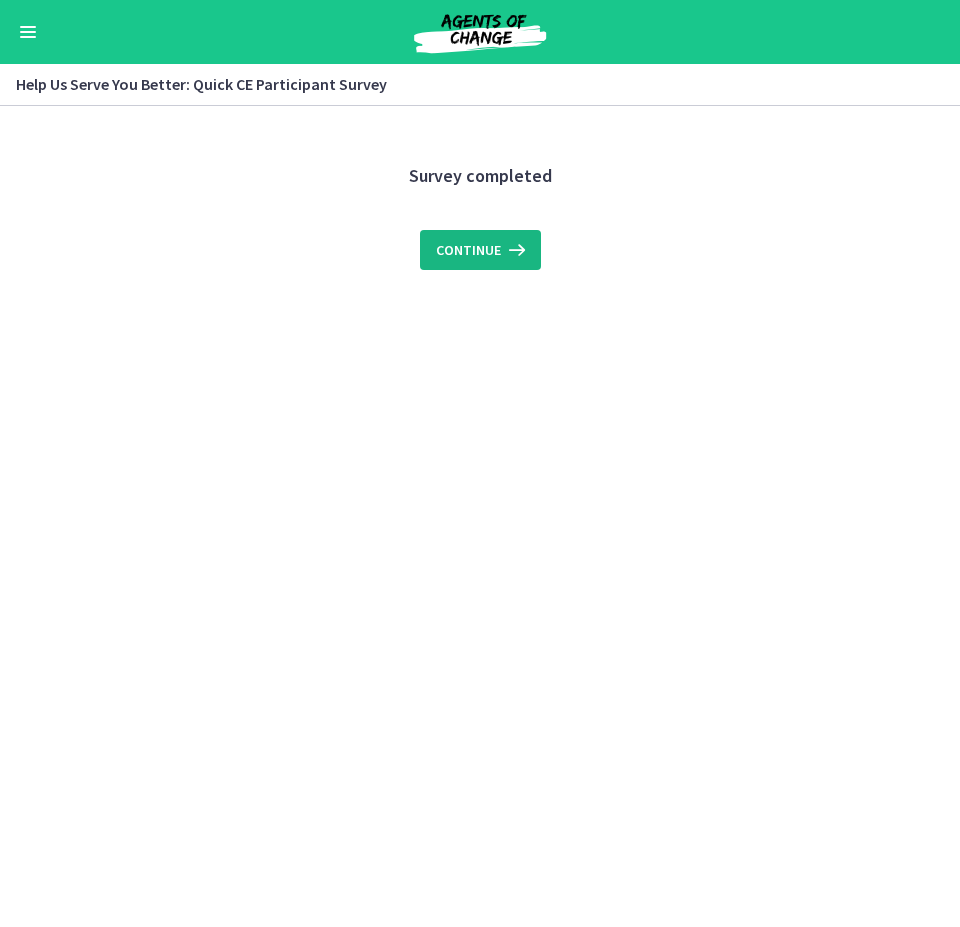 click at bounding box center [515, 250] 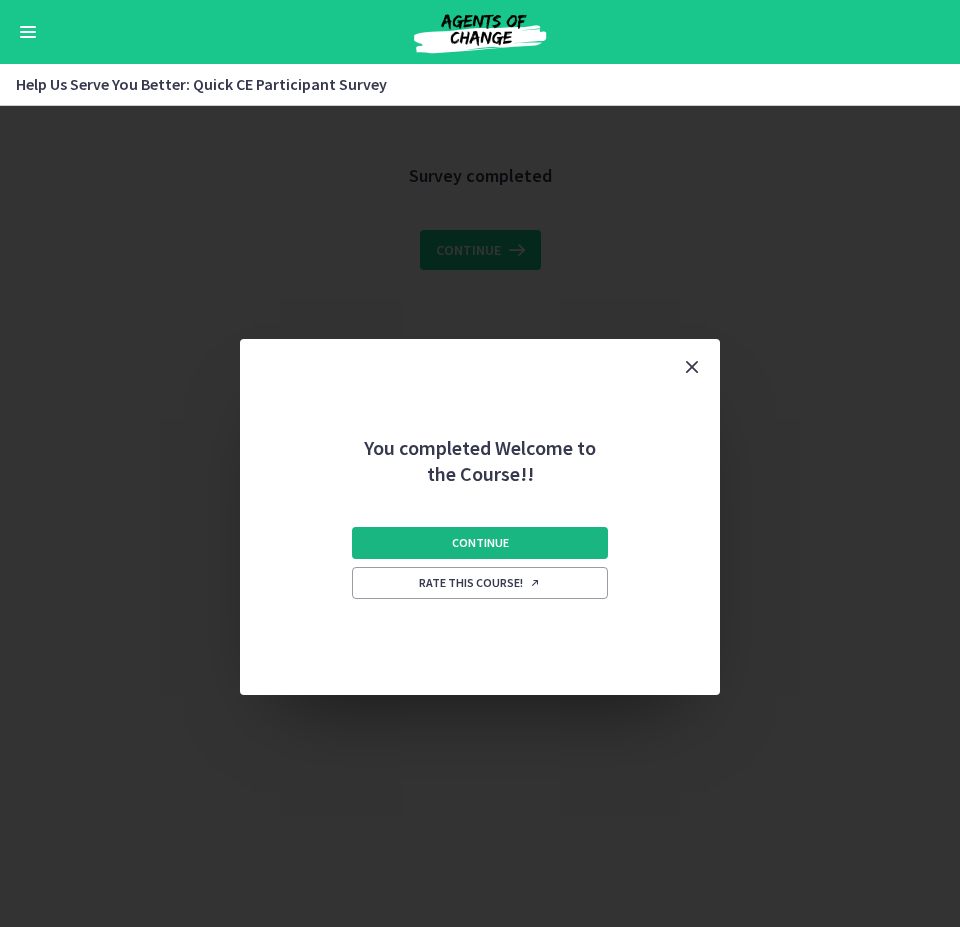 click on "Continue" at bounding box center [480, 543] 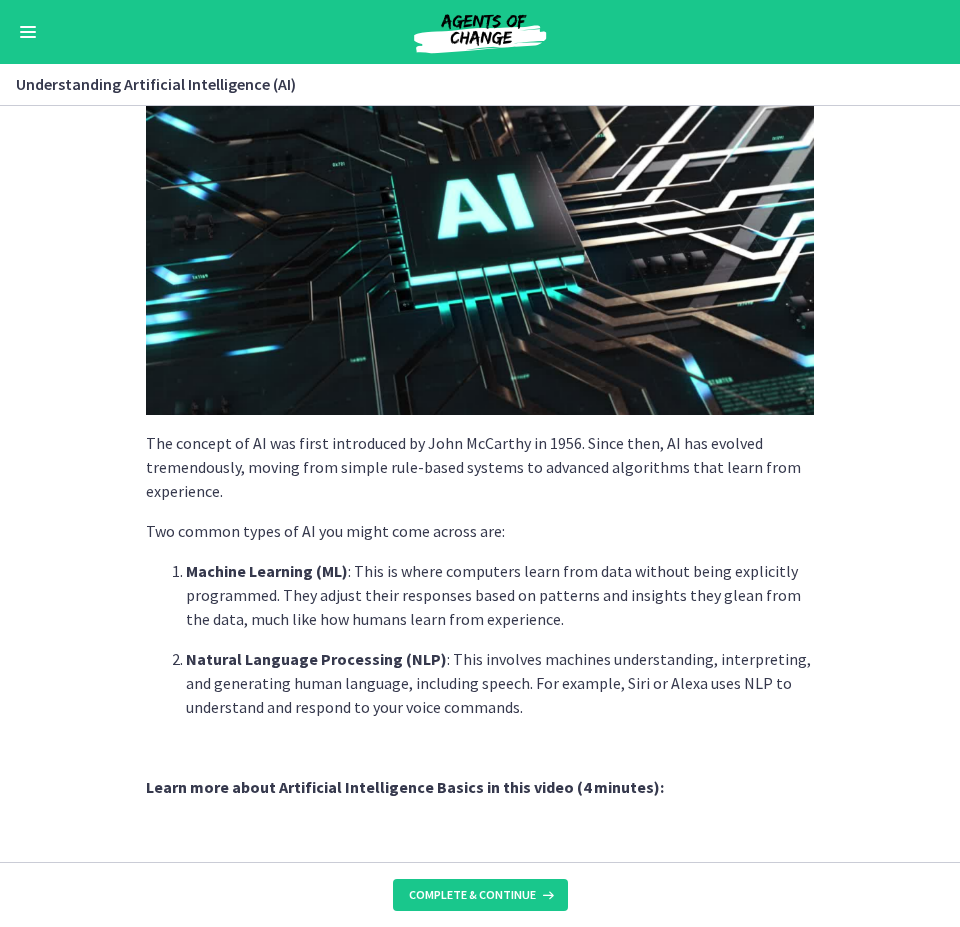 scroll, scrollTop: 400, scrollLeft: 0, axis: vertical 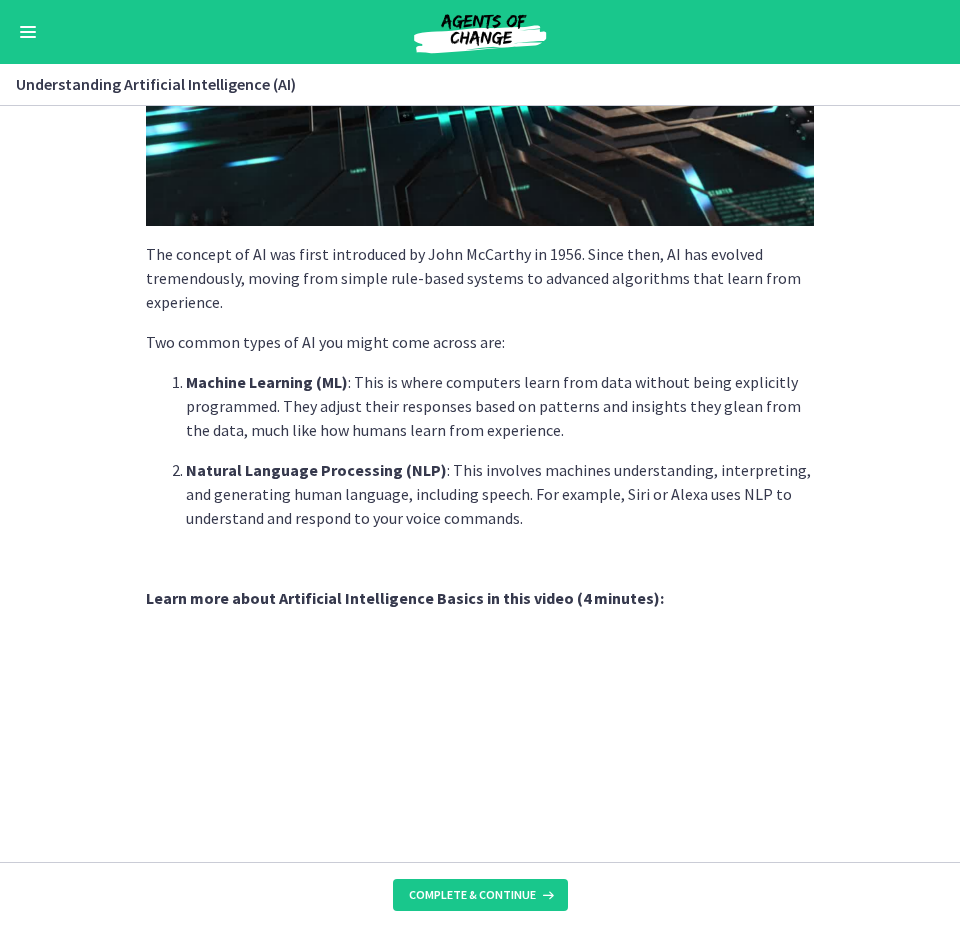 click on "Natural Language Processing (NLP) : This involves machines understanding, interpreting, and generating human language, including speech. For example, Siri or Alexa uses NLP to understand and respond to your voice commands." at bounding box center (500, 494) 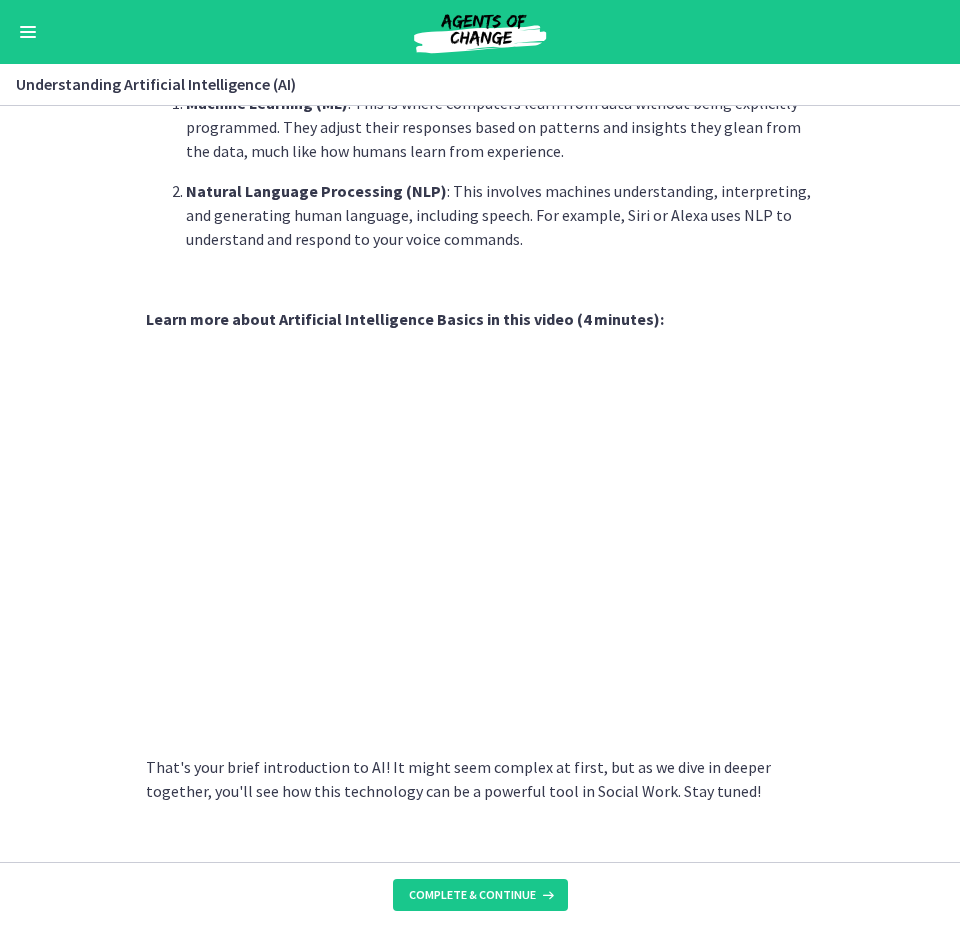 scroll, scrollTop: 714, scrollLeft: 0, axis: vertical 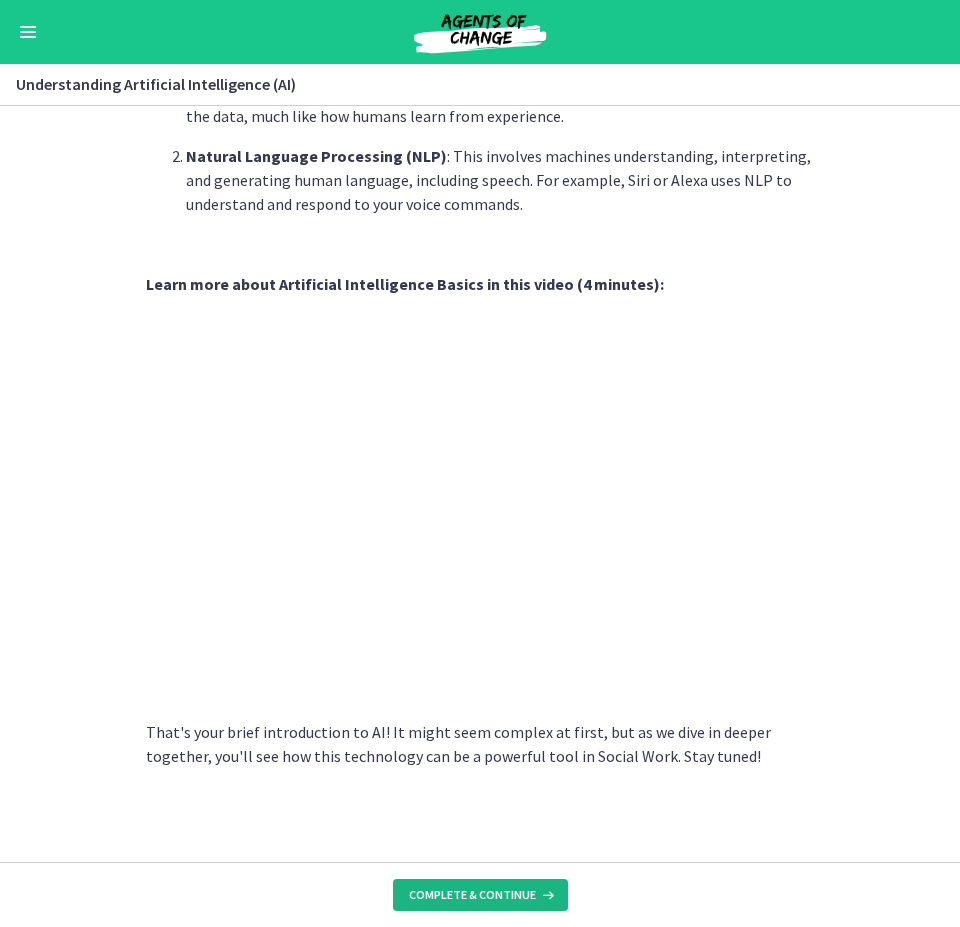 click on "Complete & continue" at bounding box center (472, 895) 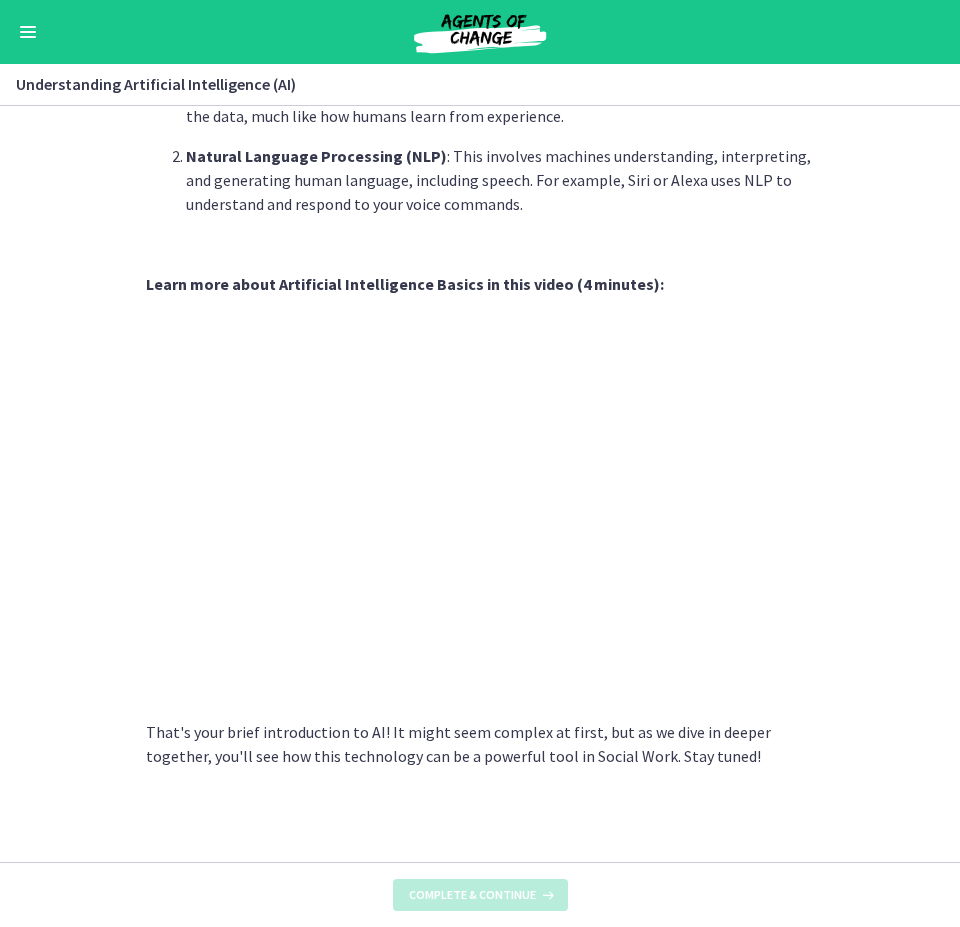 scroll, scrollTop: 0, scrollLeft: 0, axis: both 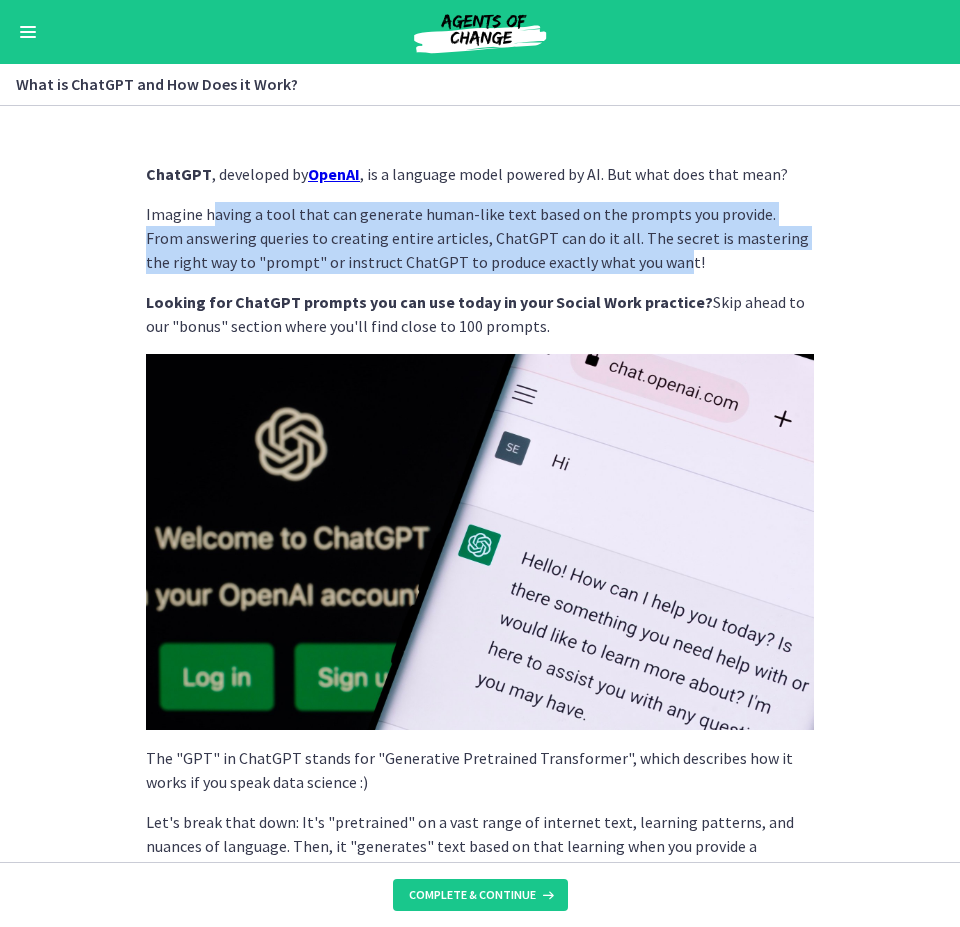 drag, startPoint x: 206, startPoint y: 218, endPoint x: 606, endPoint y: 251, distance: 401.35895 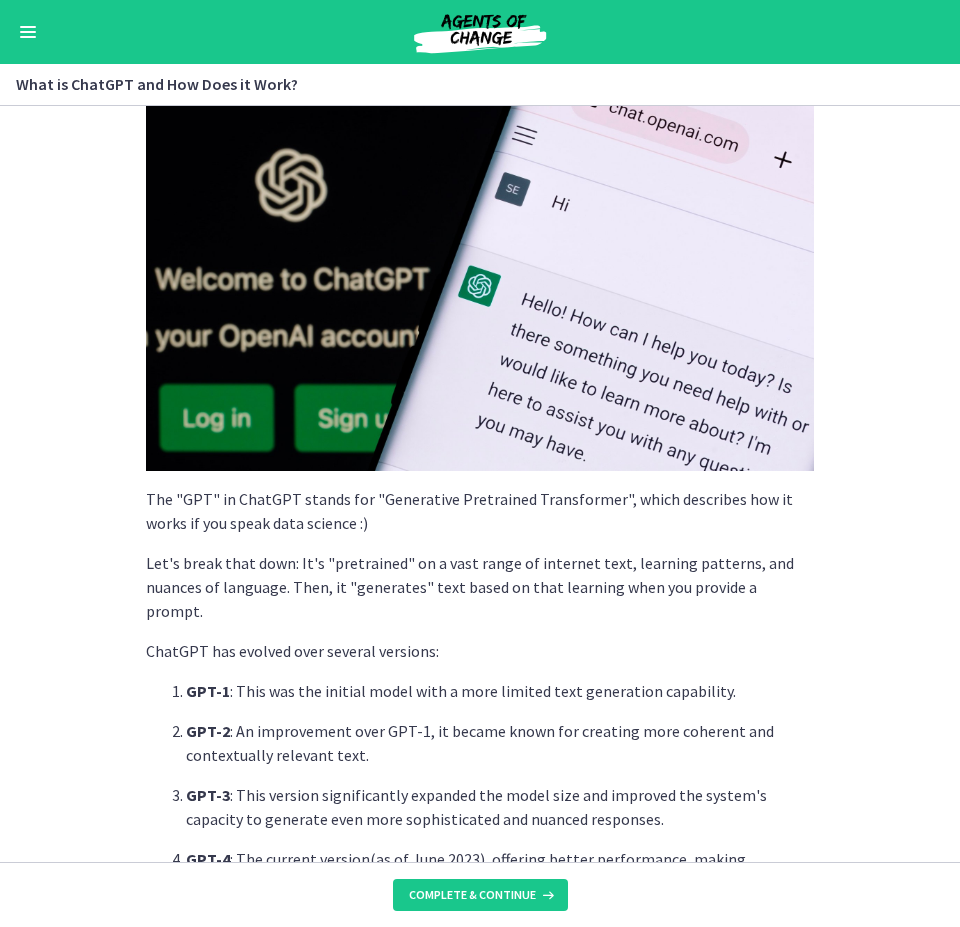 scroll, scrollTop: 300, scrollLeft: 0, axis: vertical 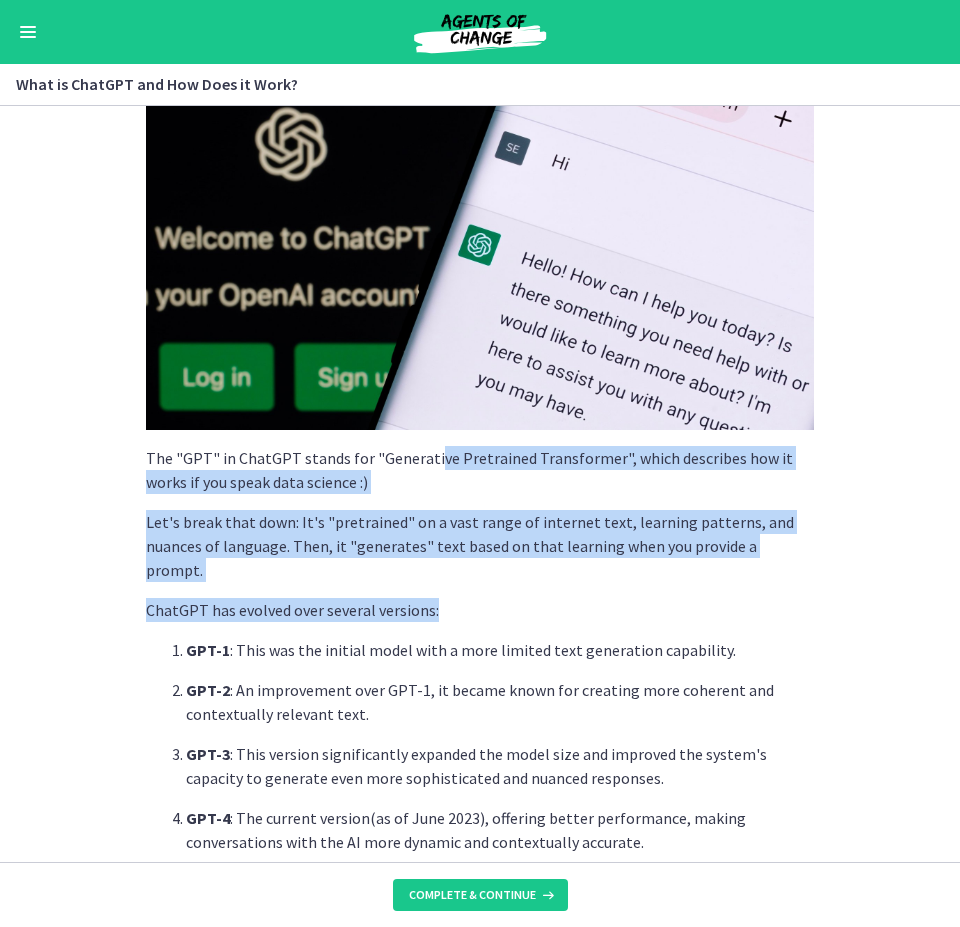 drag, startPoint x: 424, startPoint y: 461, endPoint x: 579, endPoint y: 594, distance: 204.24005 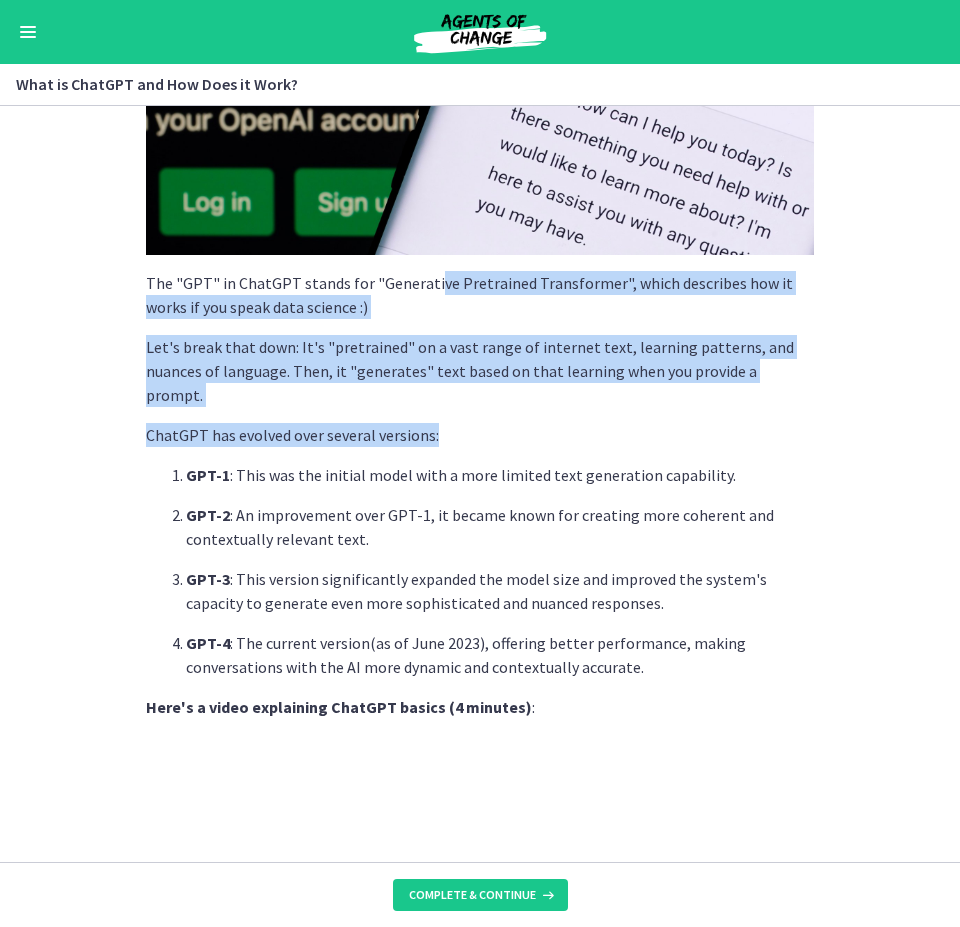 scroll, scrollTop: 500, scrollLeft: 0, axis: vertical 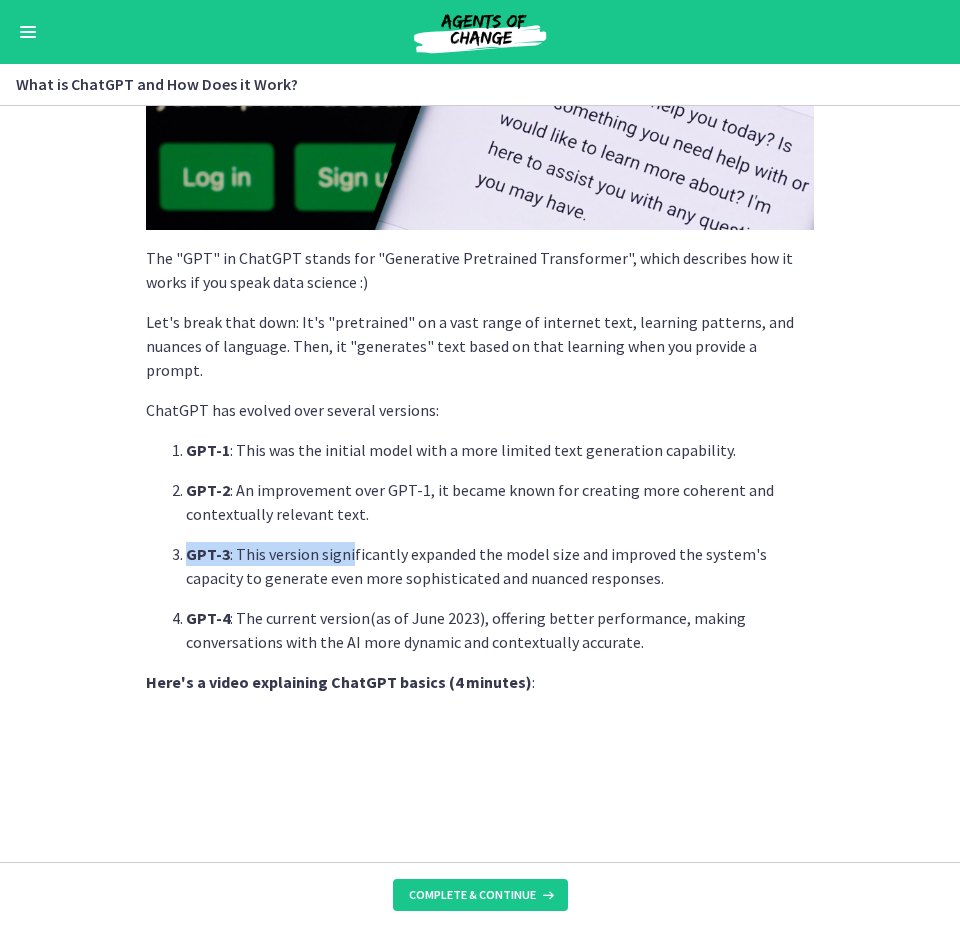 drag, startPoint x: 365, startPoint y: 497, endPoint x: 343, endPoint y: 534, distance: 43.046486 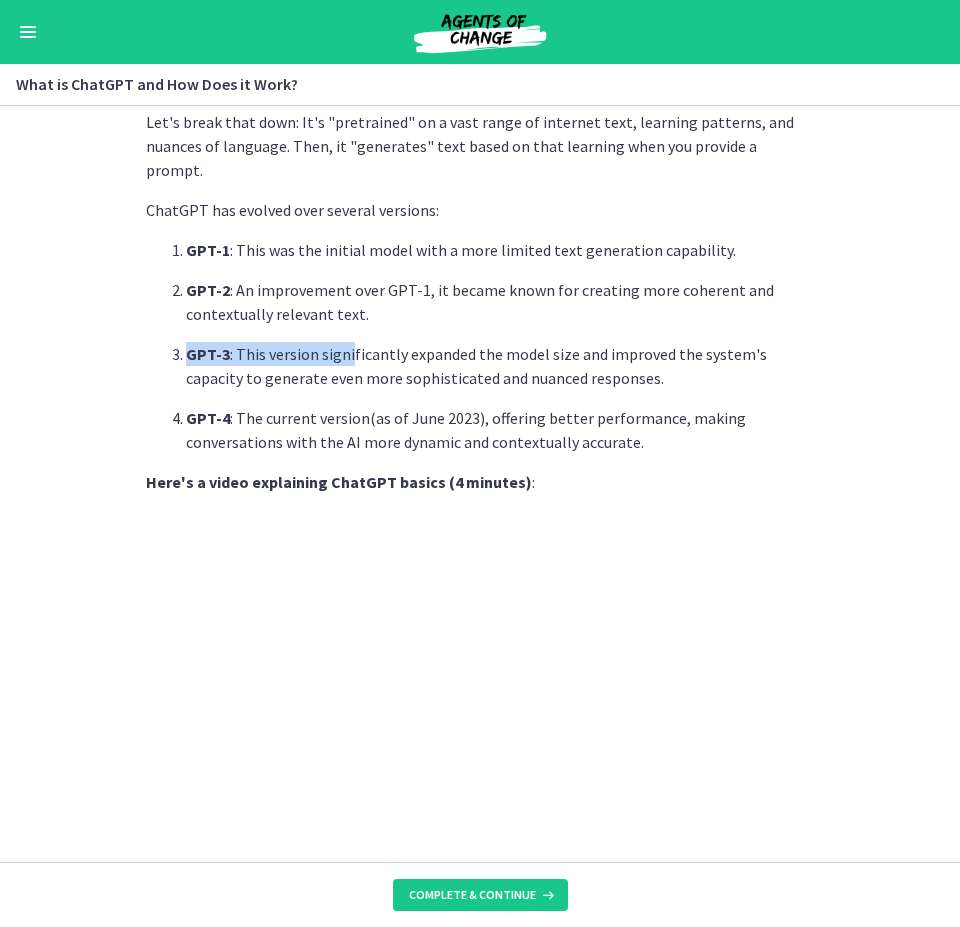 scroll, scrollTop: 826, scrollLeft: 0, axis: vertical 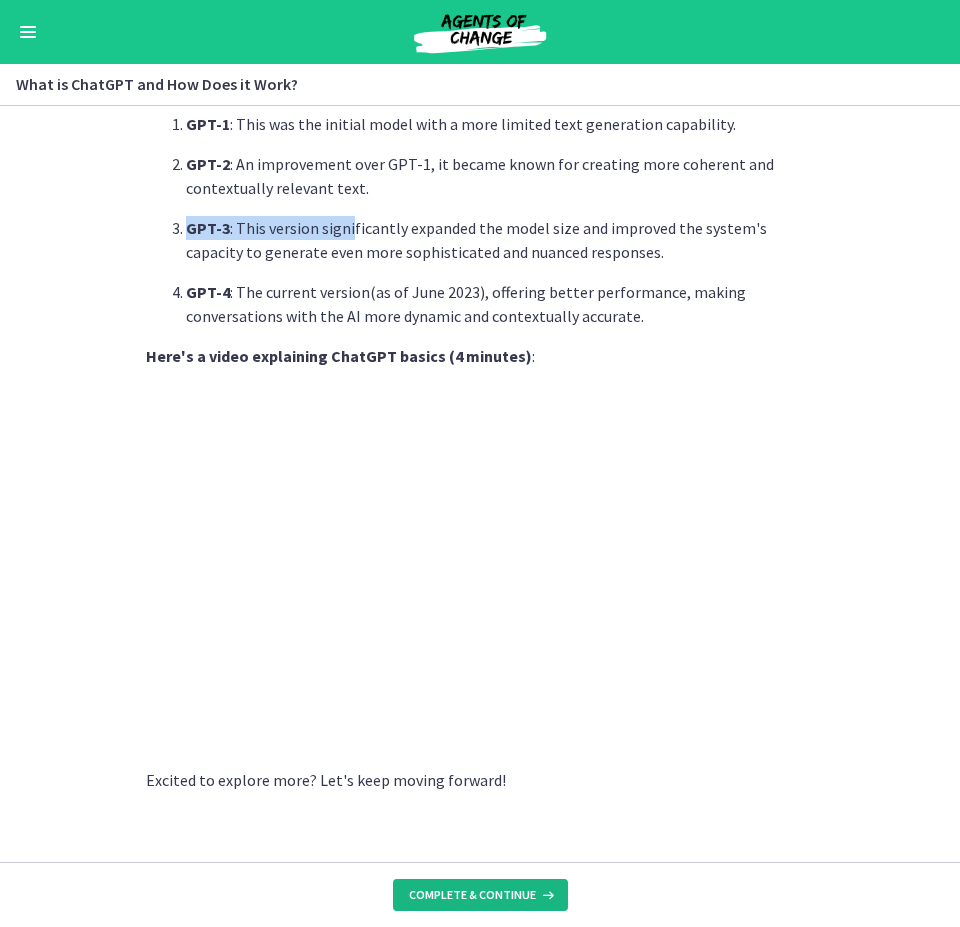 click on "Complete & continue" at bounding box center (472, 895) 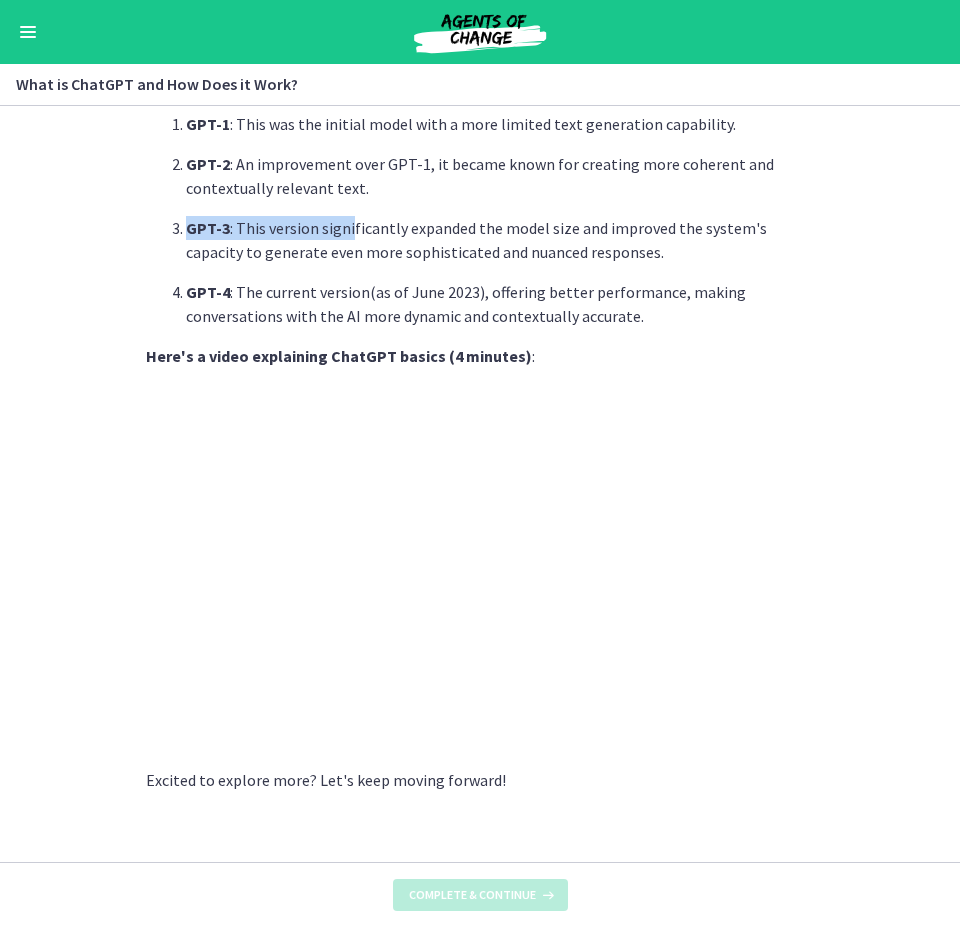 scroll, scrollTop: 0, scrollLeft: 0, axis: both 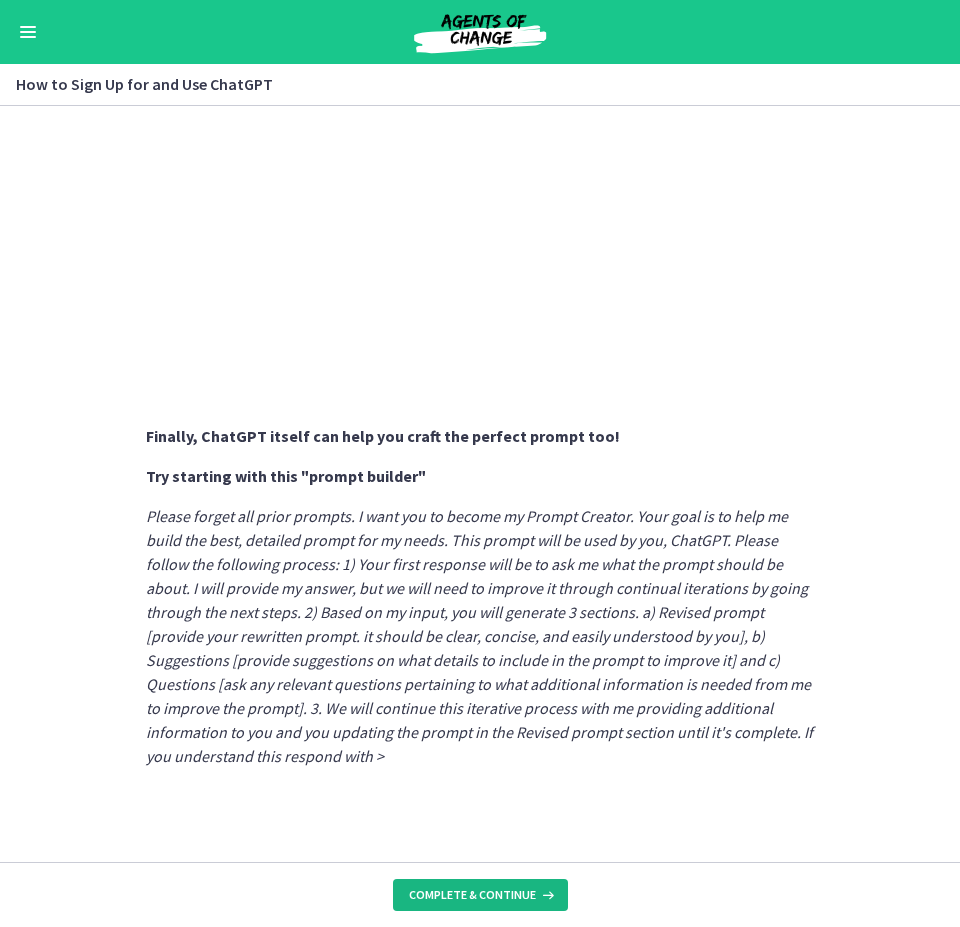 click on "Complete & continue" at bounding box center (472, 895) 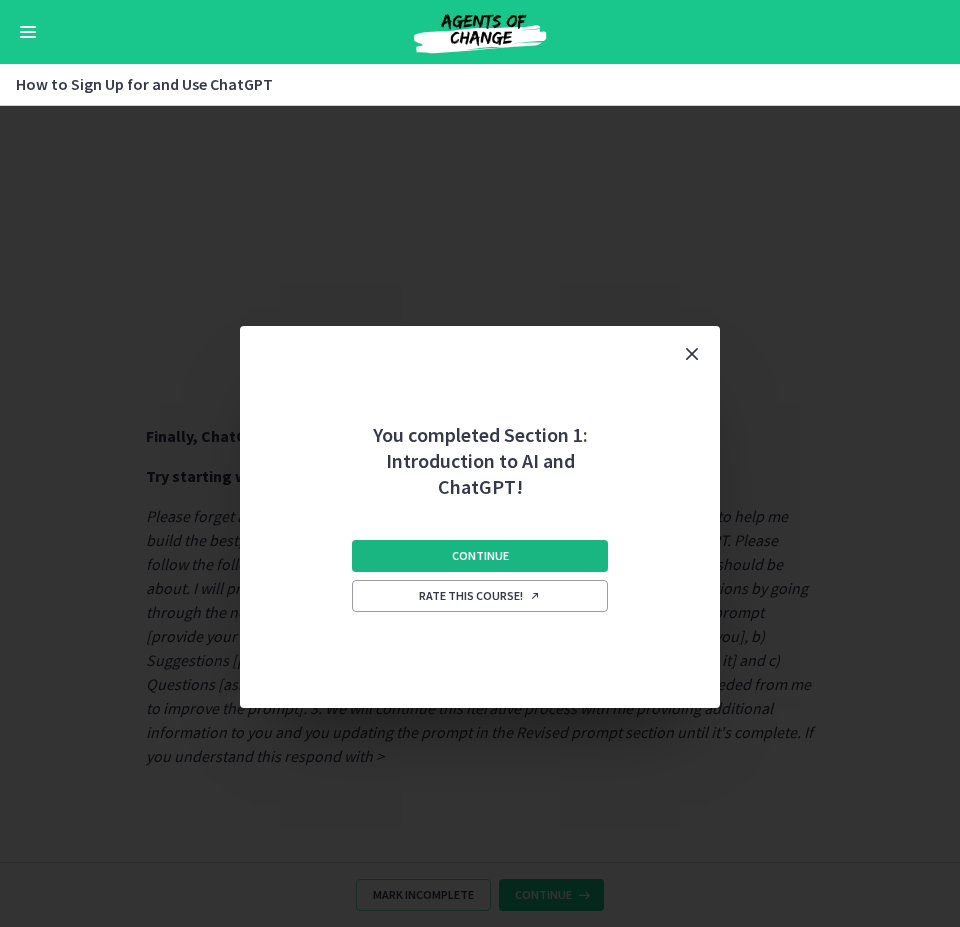 click on "Continue" at bounding box center [480, 556] 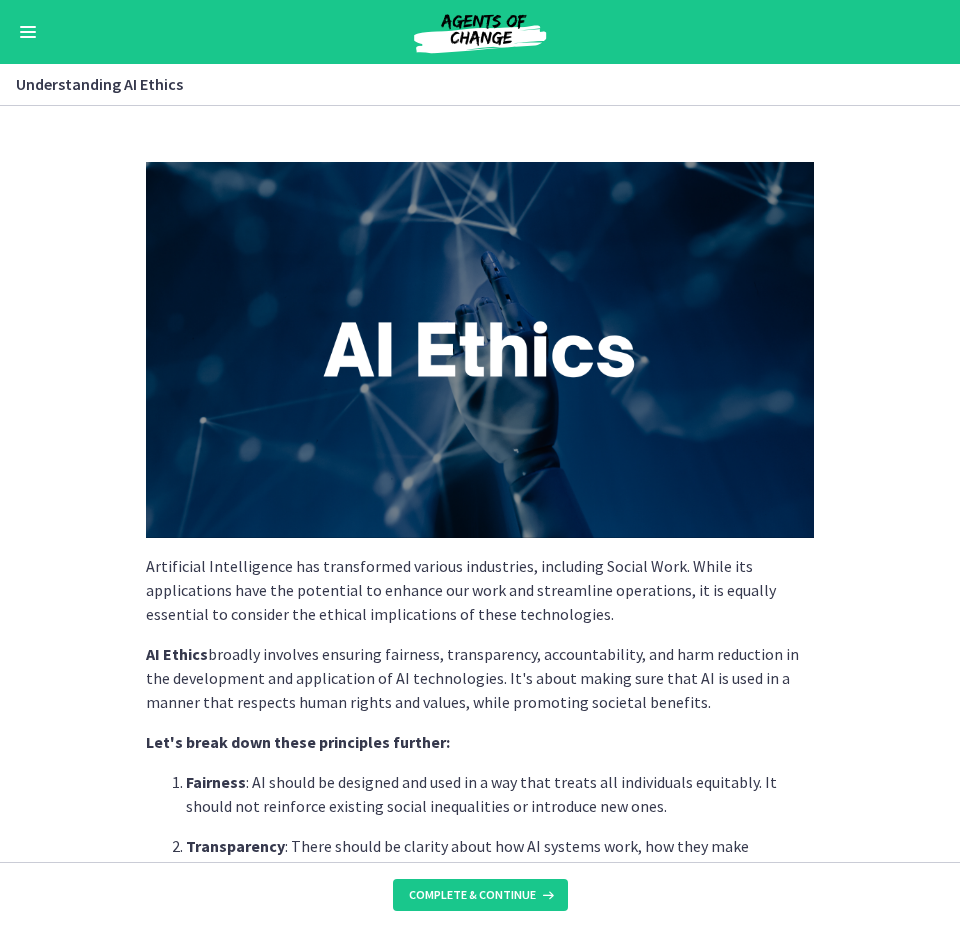 click at bounding box center (28, 32) 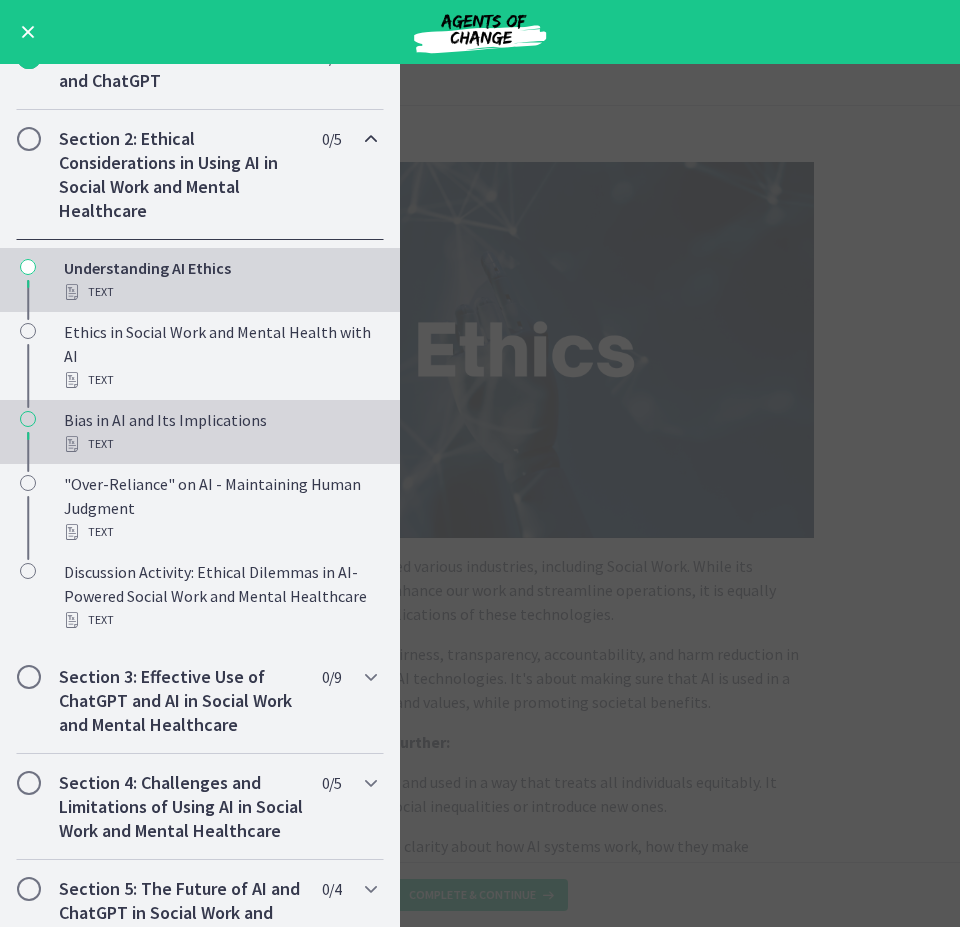 scroll, scrollTop: 500, scrollLeft: 0, axis: vertical 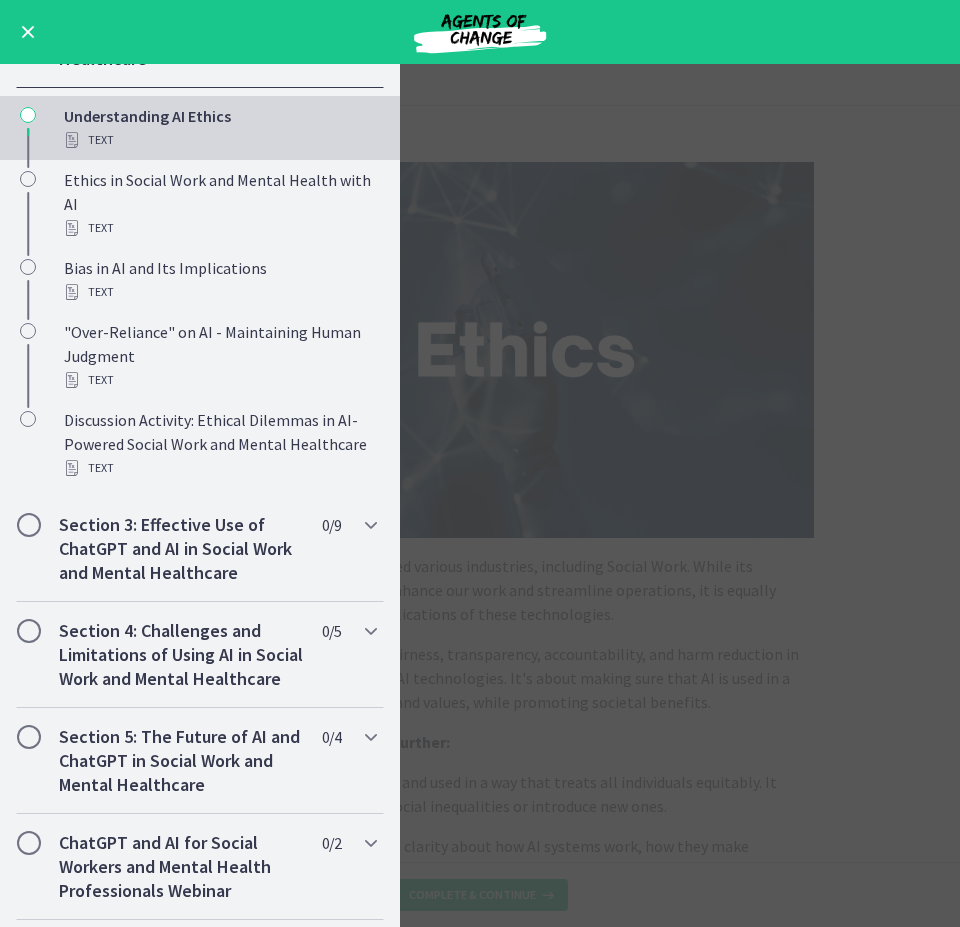 click on "Understanding AI Ethics
Enable fullscreen
Artificial Intelligence has transformed various industries, including Social Work. While its applications have the potential to enhance our work and streamline operations, it is equally essential to consider the ethical implications of these technologies.
AI Ethics  broadly involves ensuring fairness, transparency, accountability, and harm reduction in the development and application of AI technologies. It's about making sure that AI is used in a manner that respects human rights and values, while promoting societal benefits.
Let's break down these principles further:
Fairness : AI should be designed and used in a way that treats all individuals equitably. It should not reinforce existing social inequalities or introduce new ones." at bounding box center (480, 495) 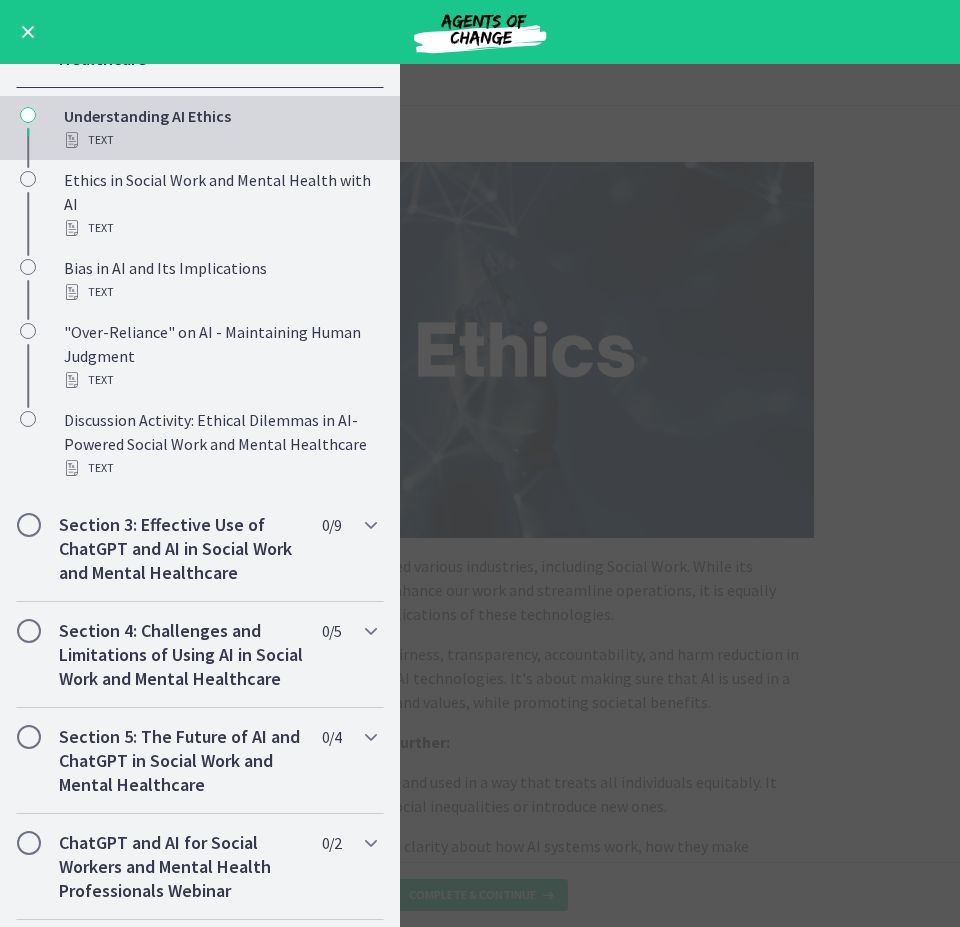 click on "Understanding AI Ethics
Enable fullscreen
Artificial Intelligence has transformed various industries, including Social Work. While its applications have the potential to enhance our work and streamline operations, it is equally essential to consider the ethical implications of these technologies.
AI Ethics  broadly involves ensuring fairness, transparency, accountability, and harm reduction in the development and application of AI technologies. It's about making sure that AI is used in a manner that respects human rights and values, while promoting societal benefits.
Let's break down these principles further:
Fairness : AI should be designed and used in a way that treats all individuals equitably. It should not reinforce existing social inequalities or introduce new ones." at bounding box center (480, 495) 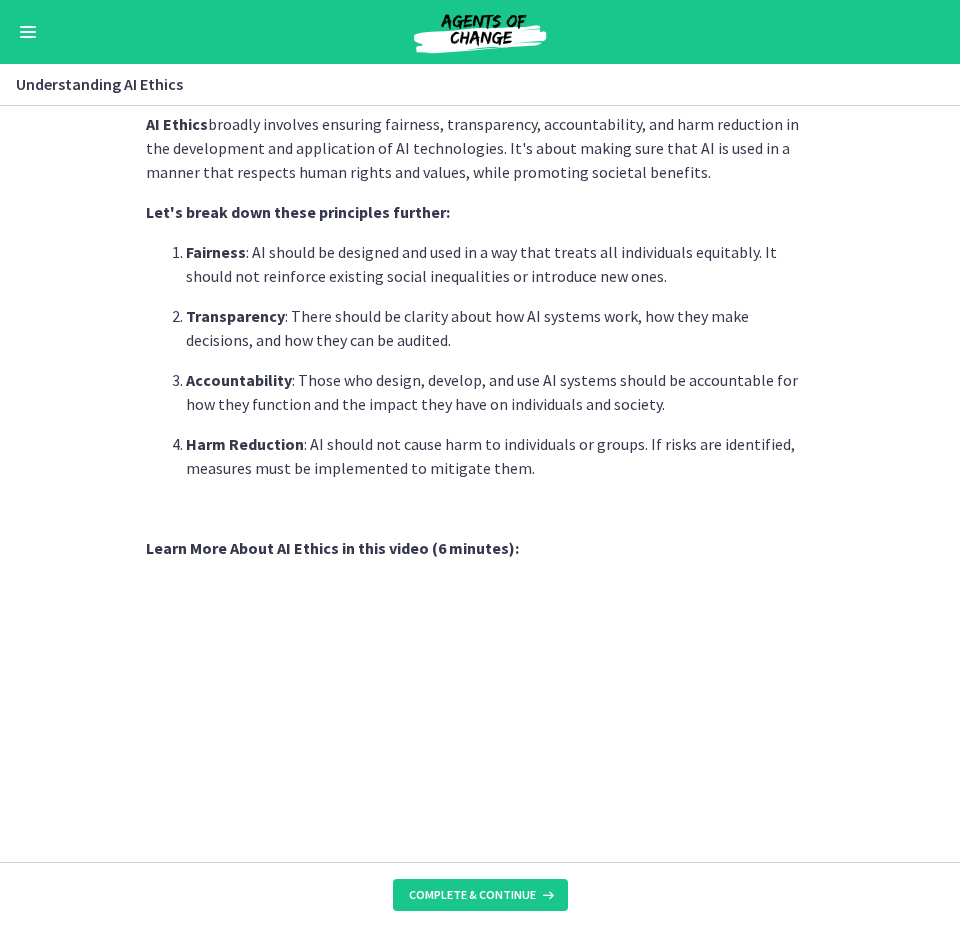 scroll, scrollTop: 800, scrollLeft: 0, axis: vertical 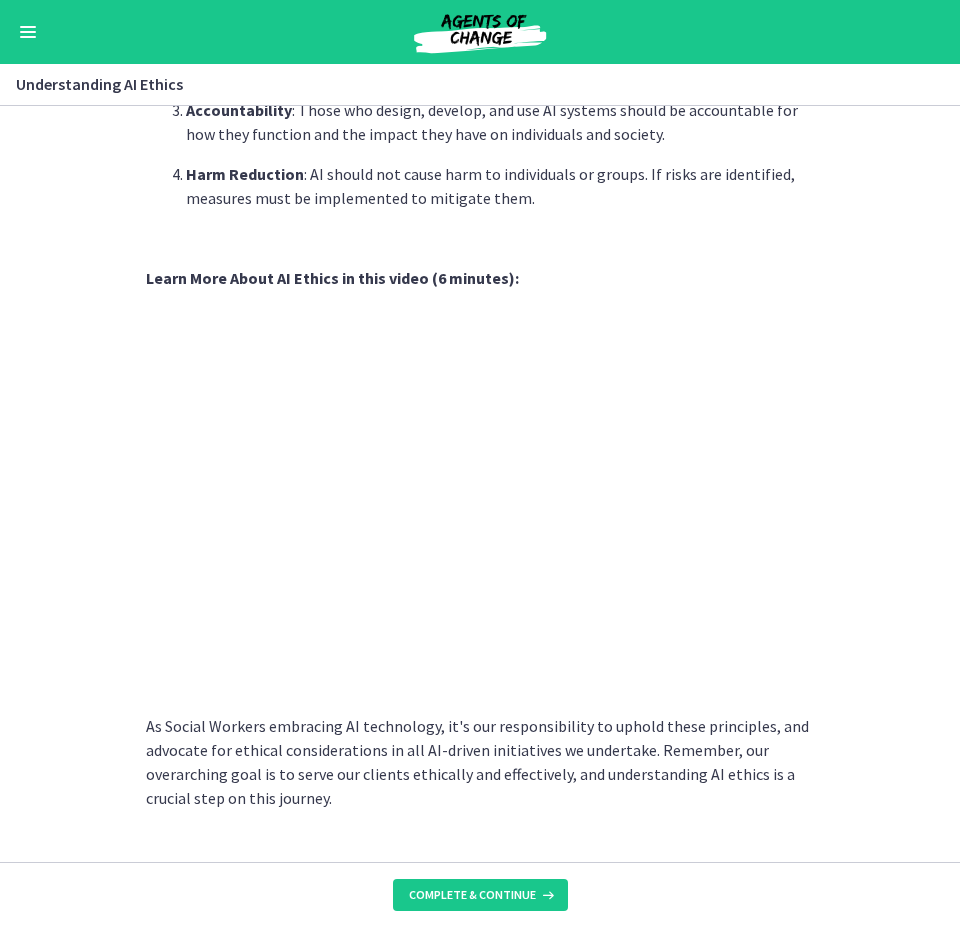click at bounding box center [28, 32] 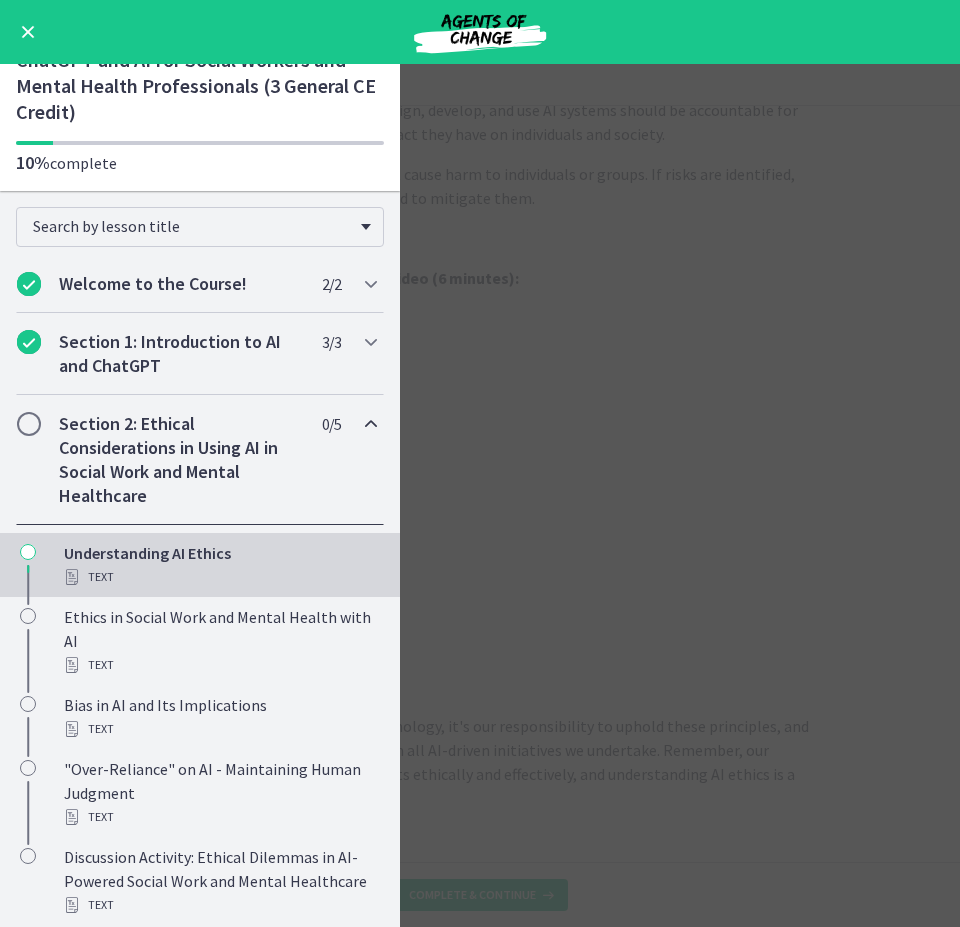 scroll, scrollTop: 0, scrollLeft: 0, axis: both 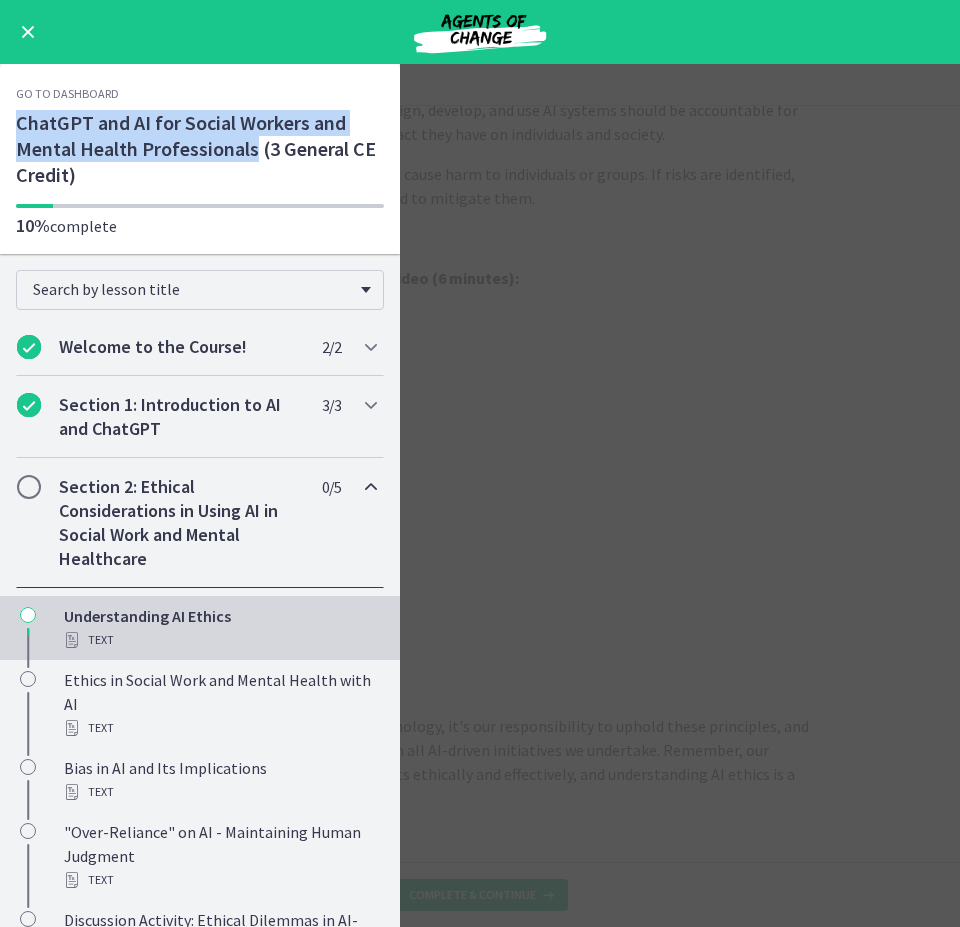 drag, startPoint x: 14, startPoint y: 115, endPoint x: 252, endPoint y: 149, distance: 240.4163 